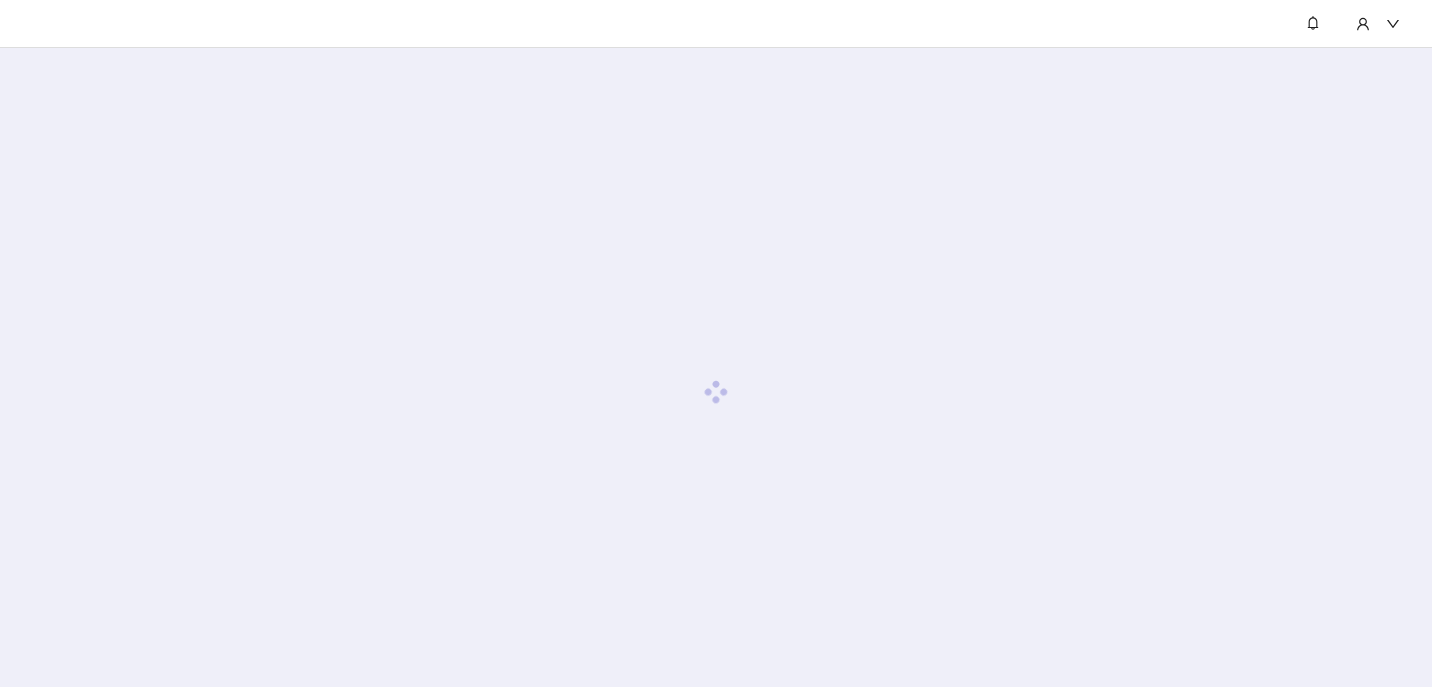 scroll, scrollTop: 0, scrollLeft: 0, axis: both 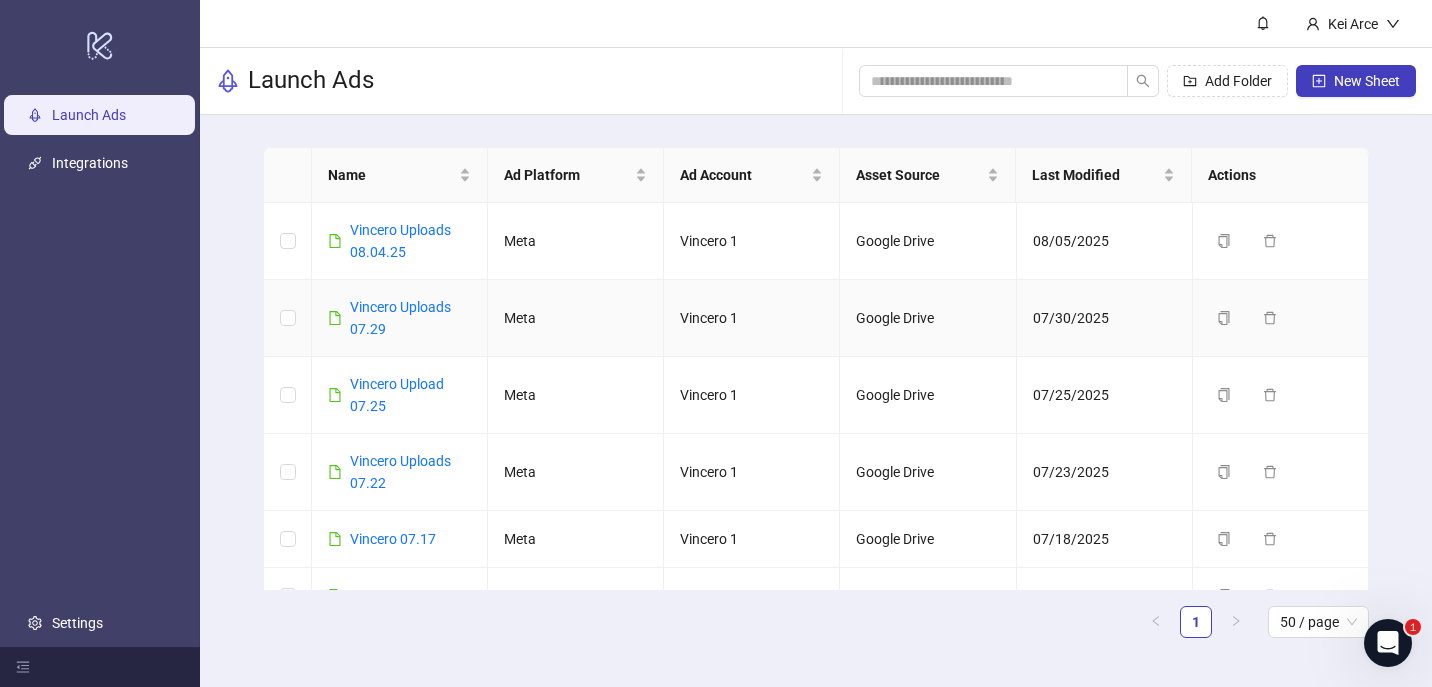 click on "Vincero Uploads 07.29" at bounding box center [410, 318] 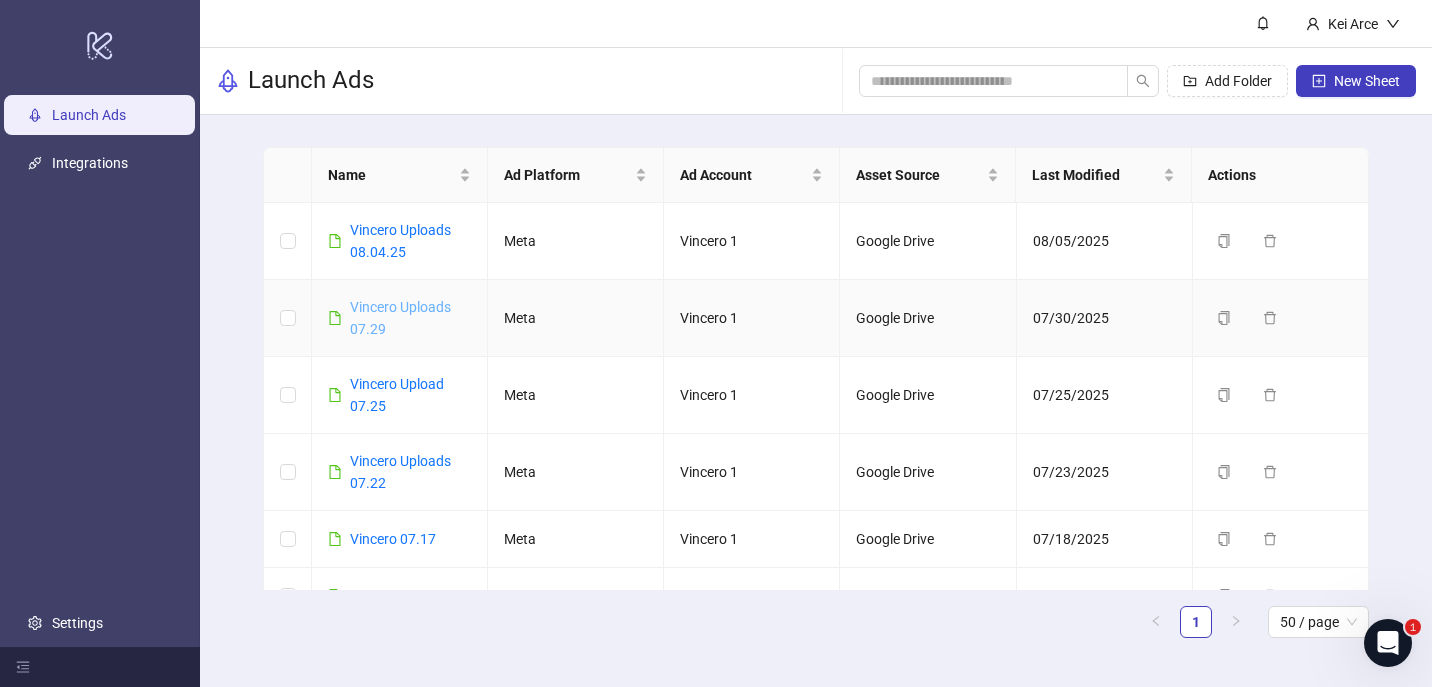 click on "Vincero Uploads 07.29" at bounding box center (400, 318) 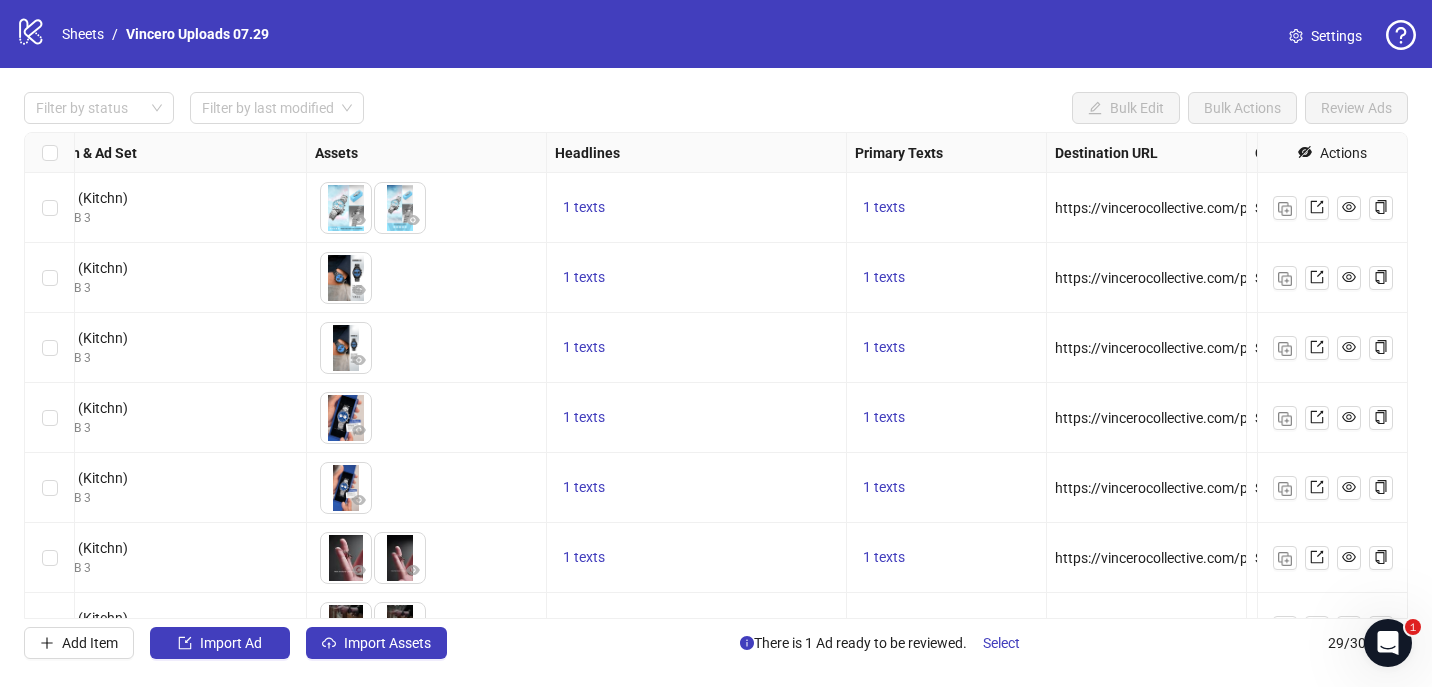 scroll, scrollTop: 0, scrollLeft: 788, axis: horizontal 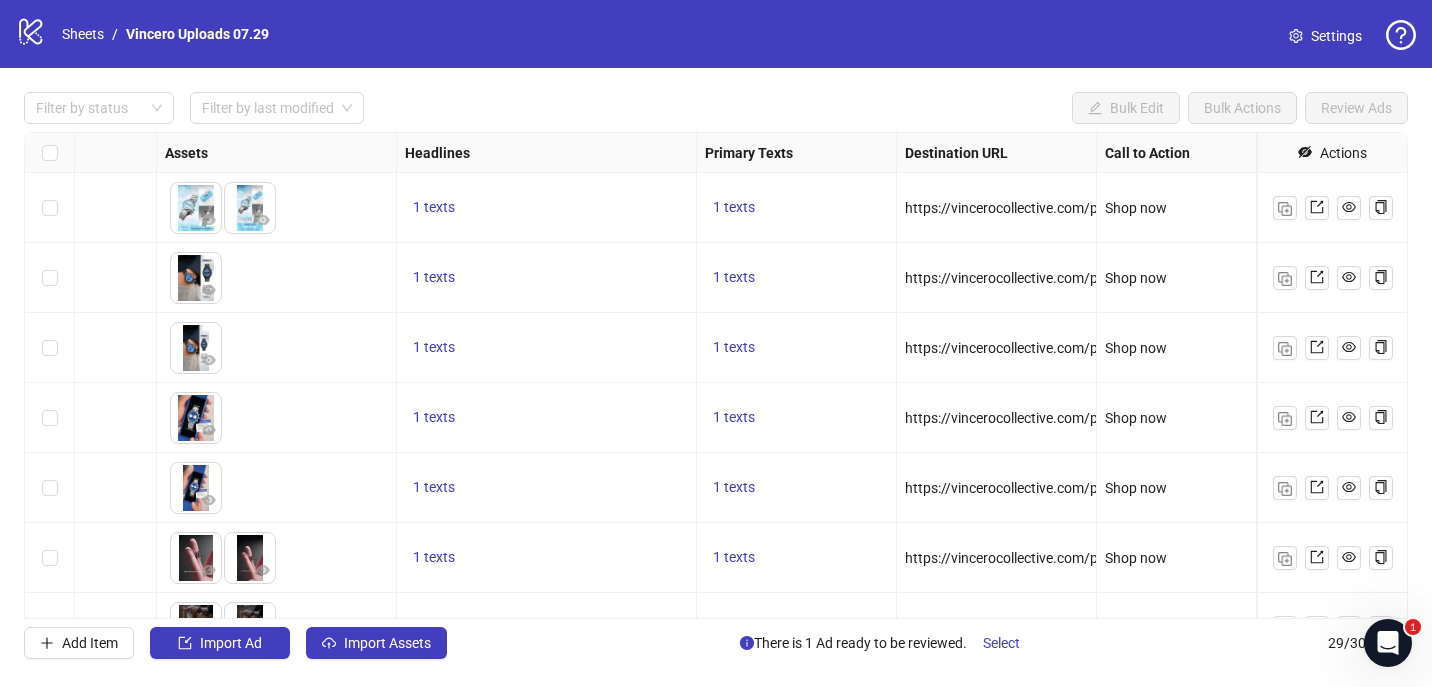click on "https://vincerocollective.com/pages/skyfire-edition" at bounding box center (1063, 208) 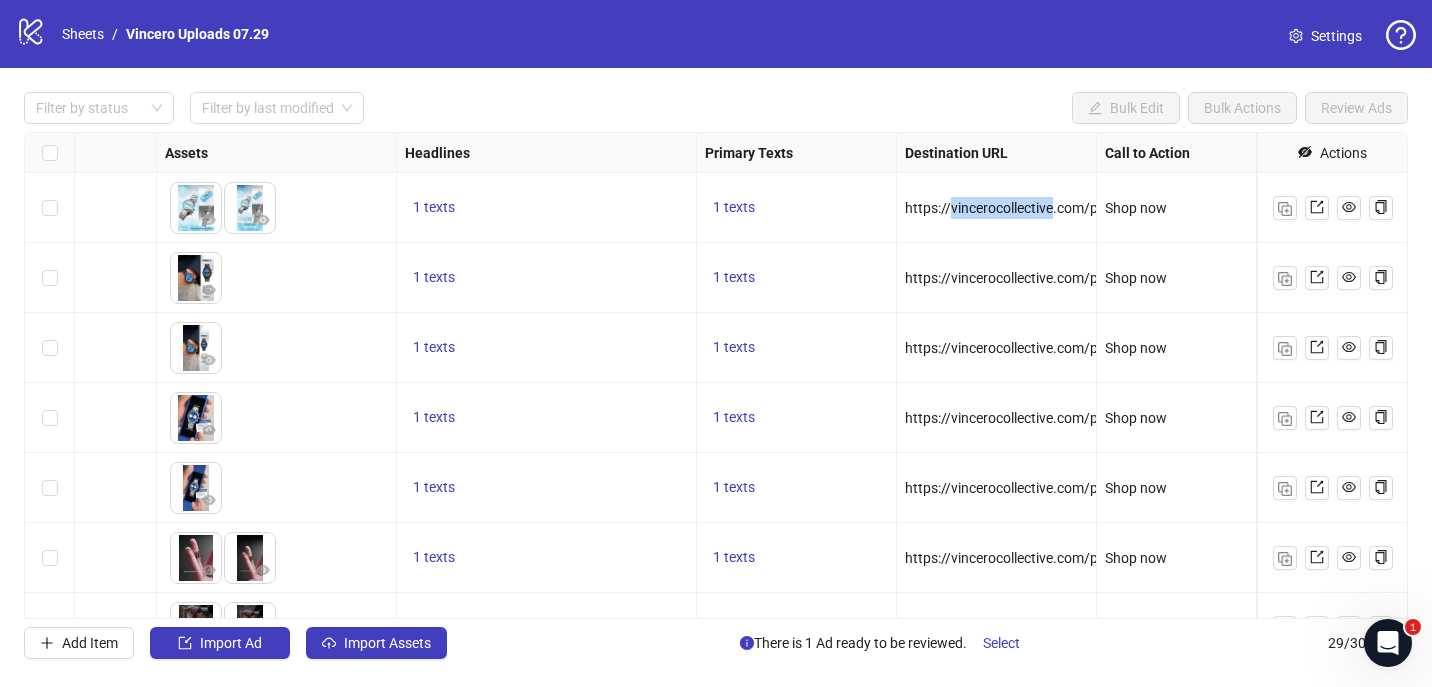 click on "https://vincerocollective.com/pages/skyfire-edition" at bounding box center (1063, 208) 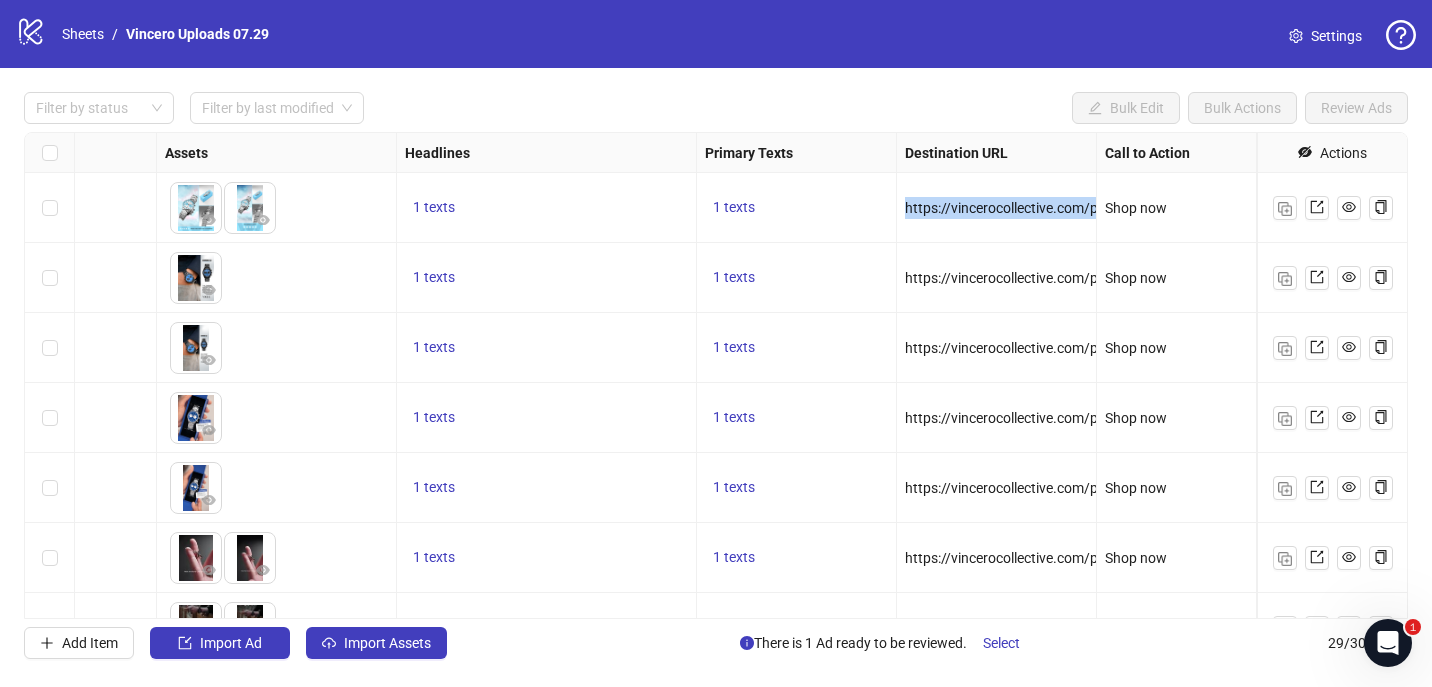 click on "https://vincerocollective.com/pages/skyfire-edition" at bounding box center (1063, 208) 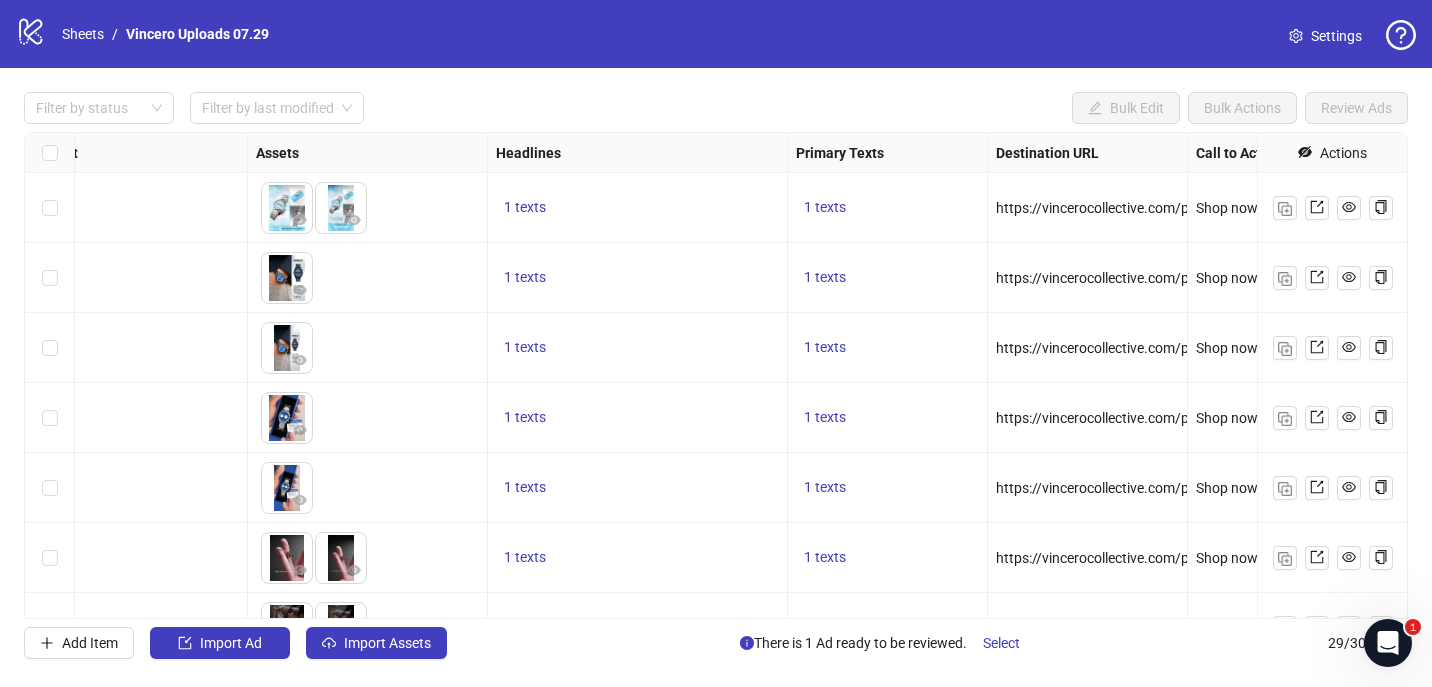 scroll, scrollTop: 0, scrollLeft: 788, axis: horizontal 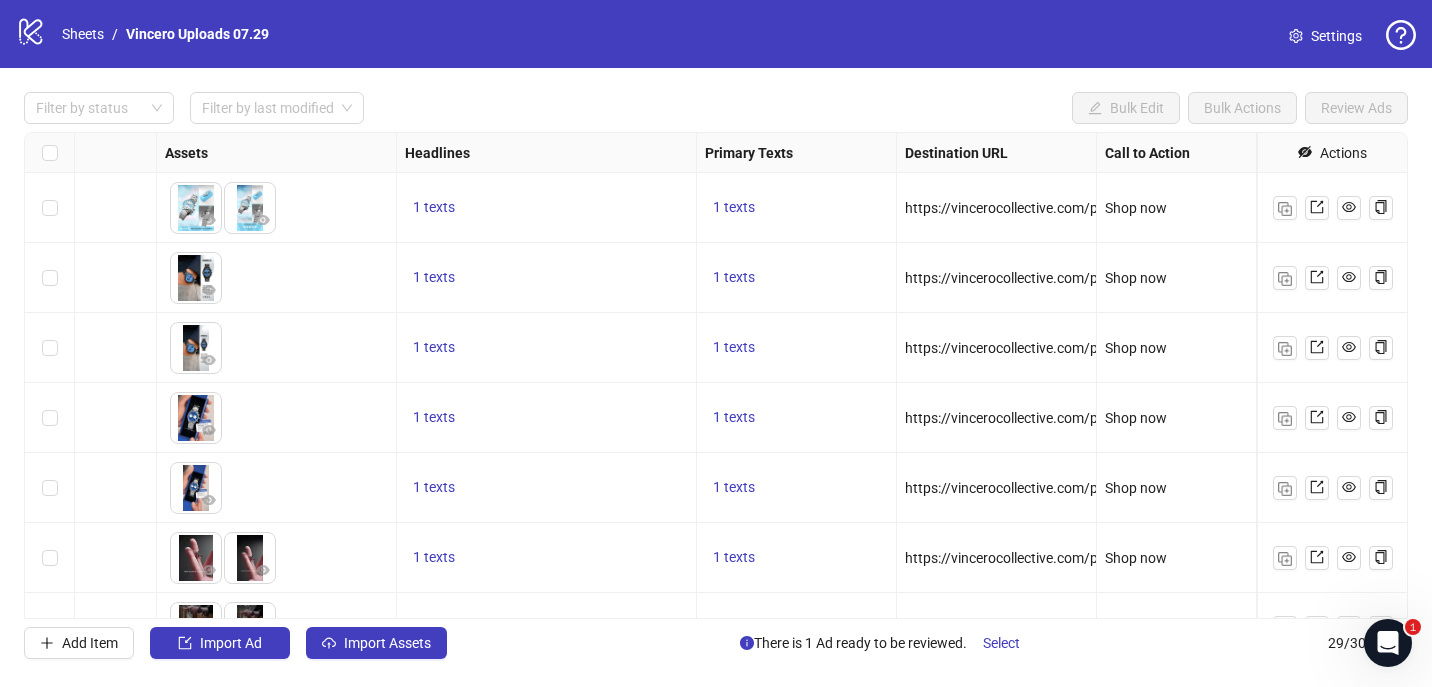 click on "https://vincerocollective.com/pages/blue-phantom-capsule" at bounding box center [1089, 278] 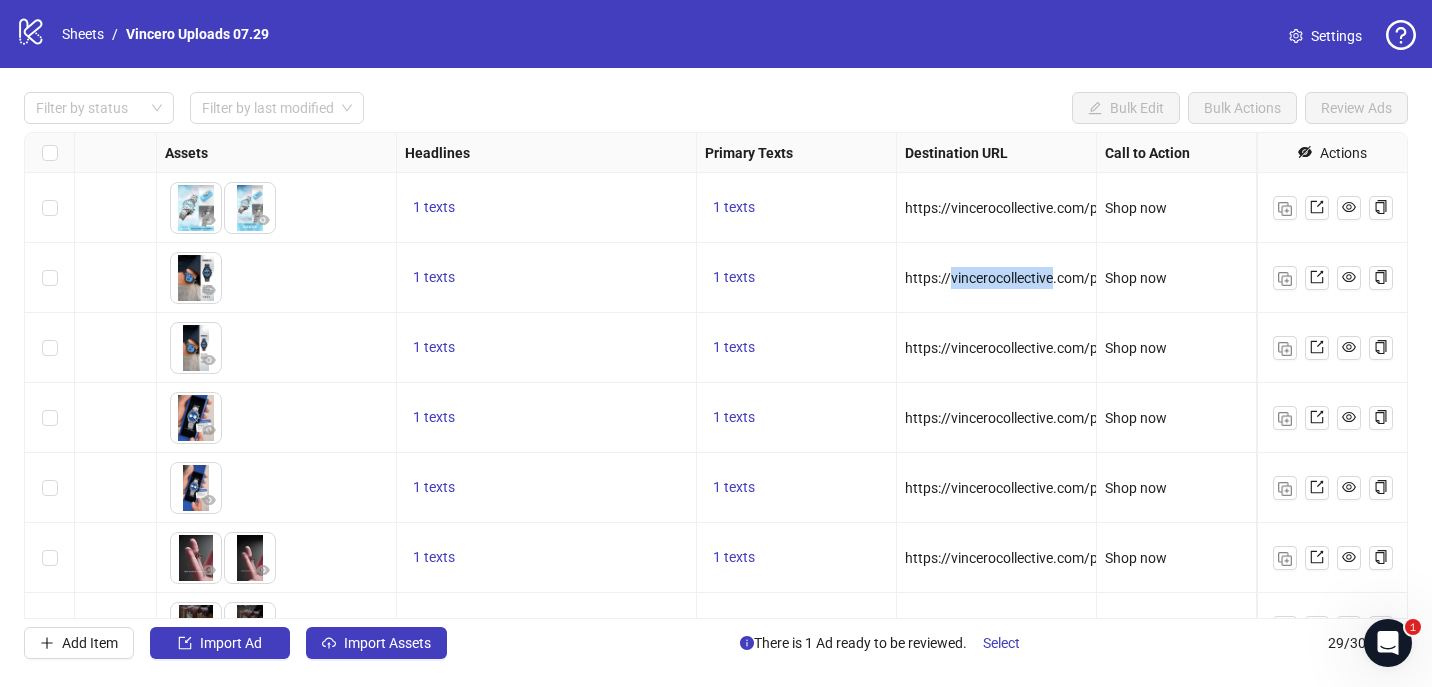 click on "https://vincerocollective.com/pages/blue-phantom-capsule" at bounding box center [1089, 278] 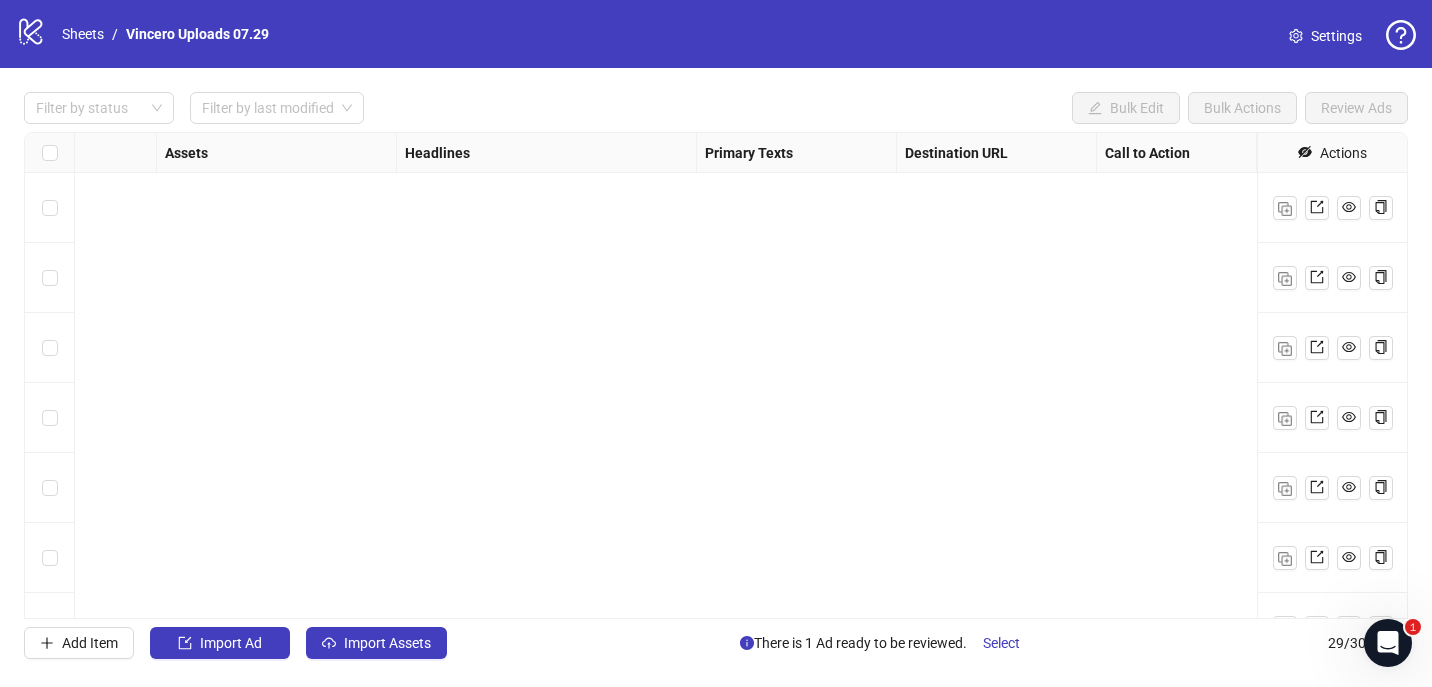 scroll, scrollTop: 769, scrollLeft: 788, axis: both 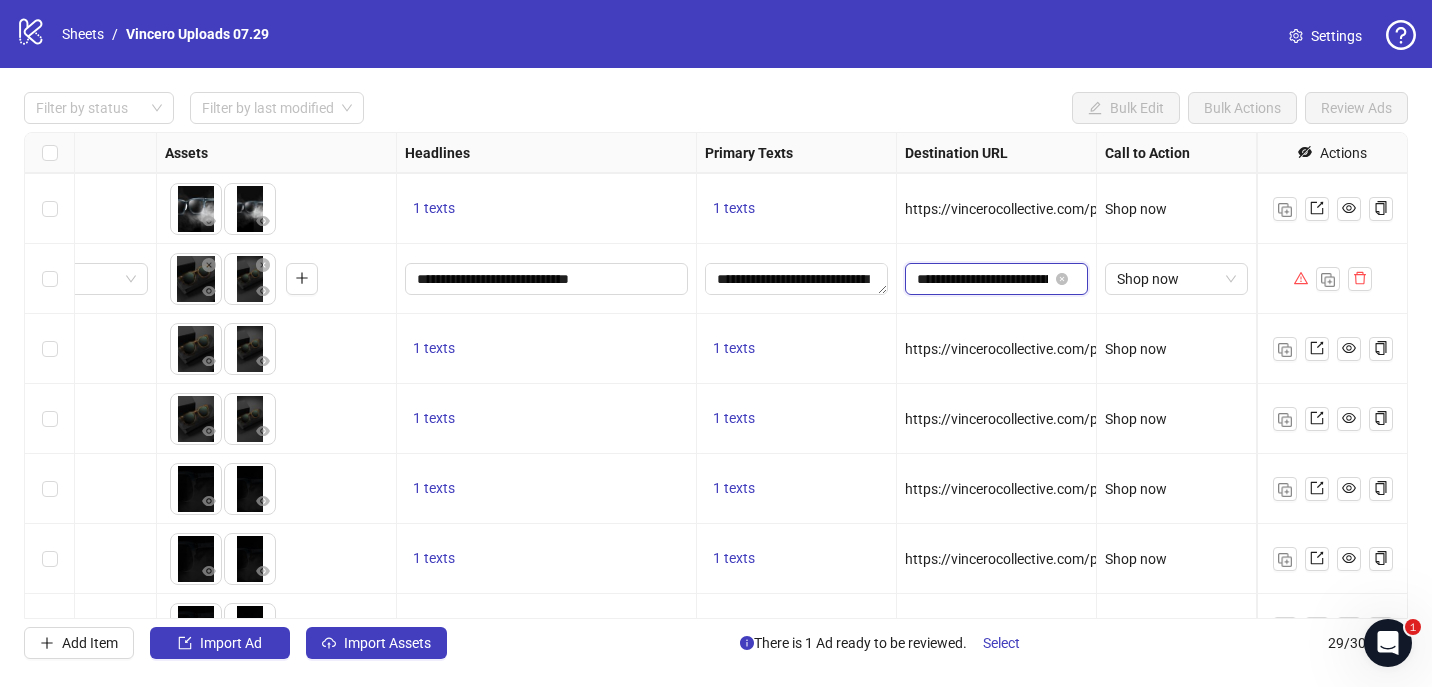 click on "**********" at bounding box center [982, 279] 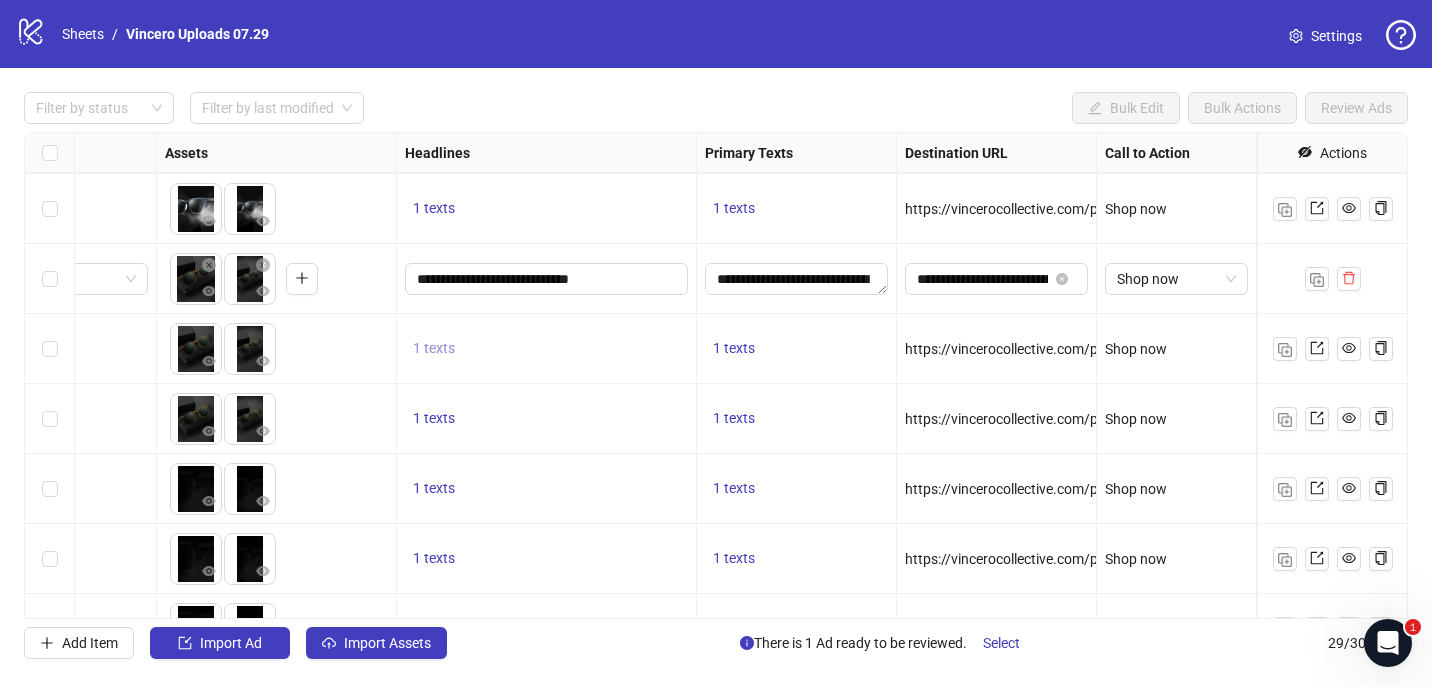 click on "1 texts" at bounding box center (434, 349) 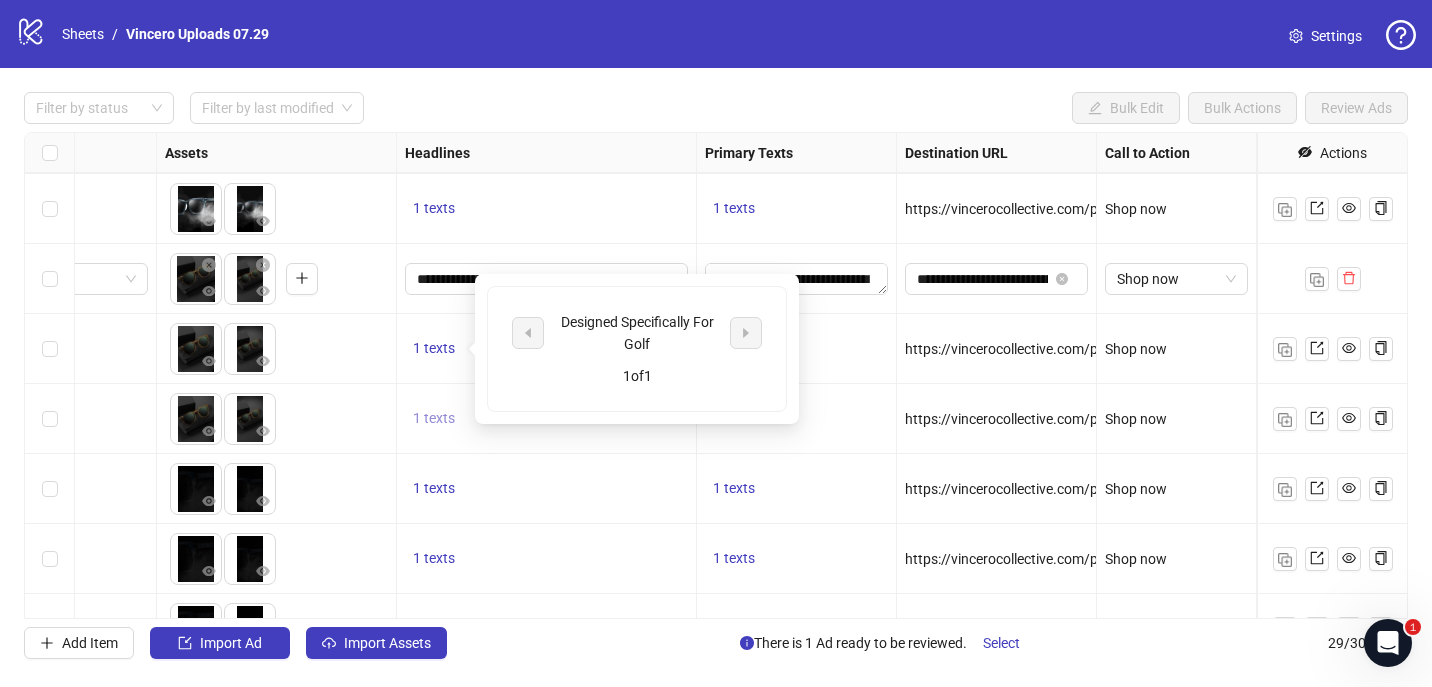 click on "1 texts" at bounding box center (434, 419) 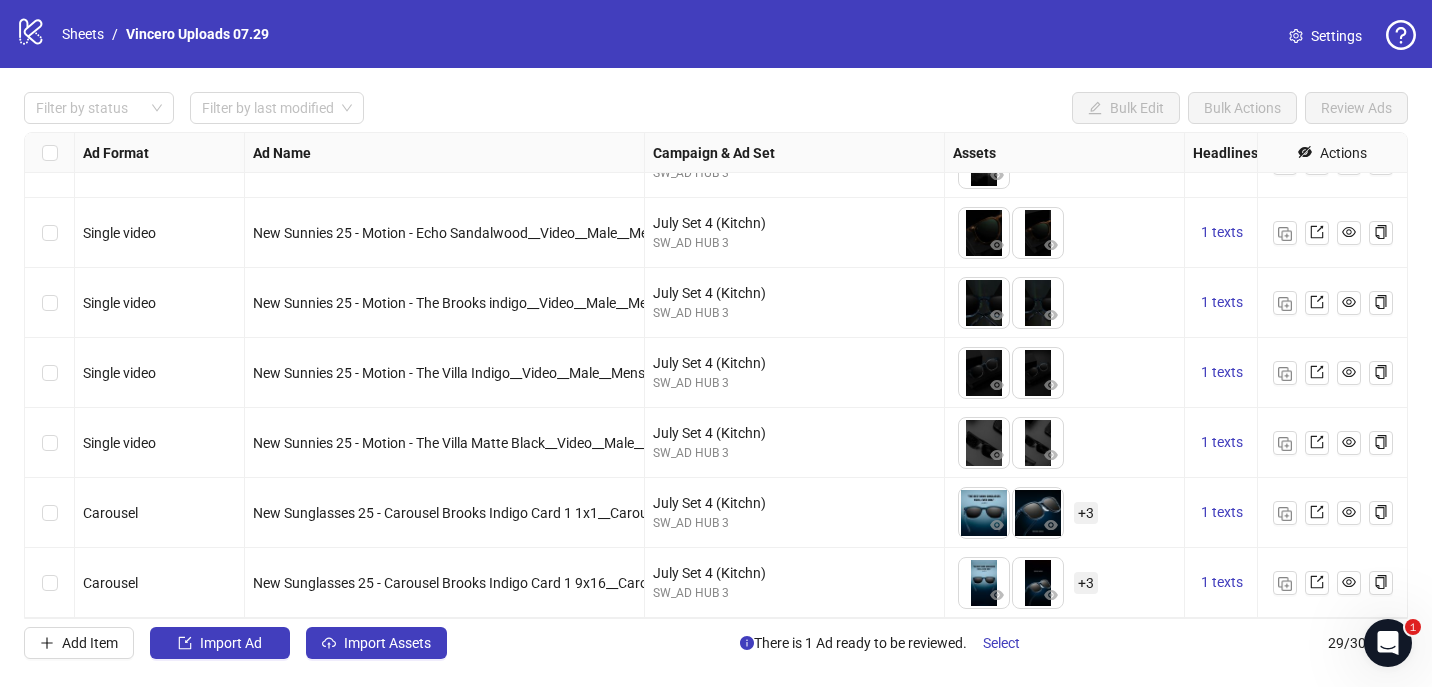 scroll, scrollTop: 1585, scrollLeft: 451, axis: both 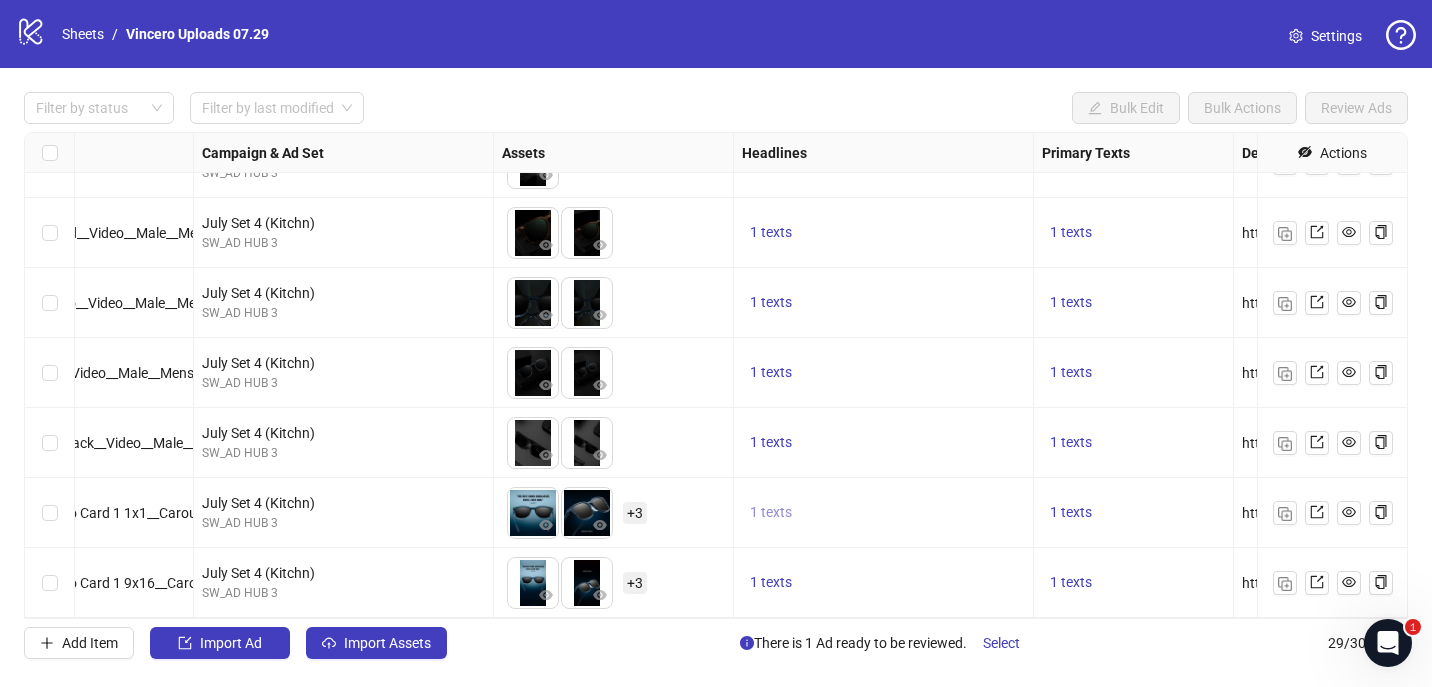 click on "1 texts" at bounding box center [771, 512] 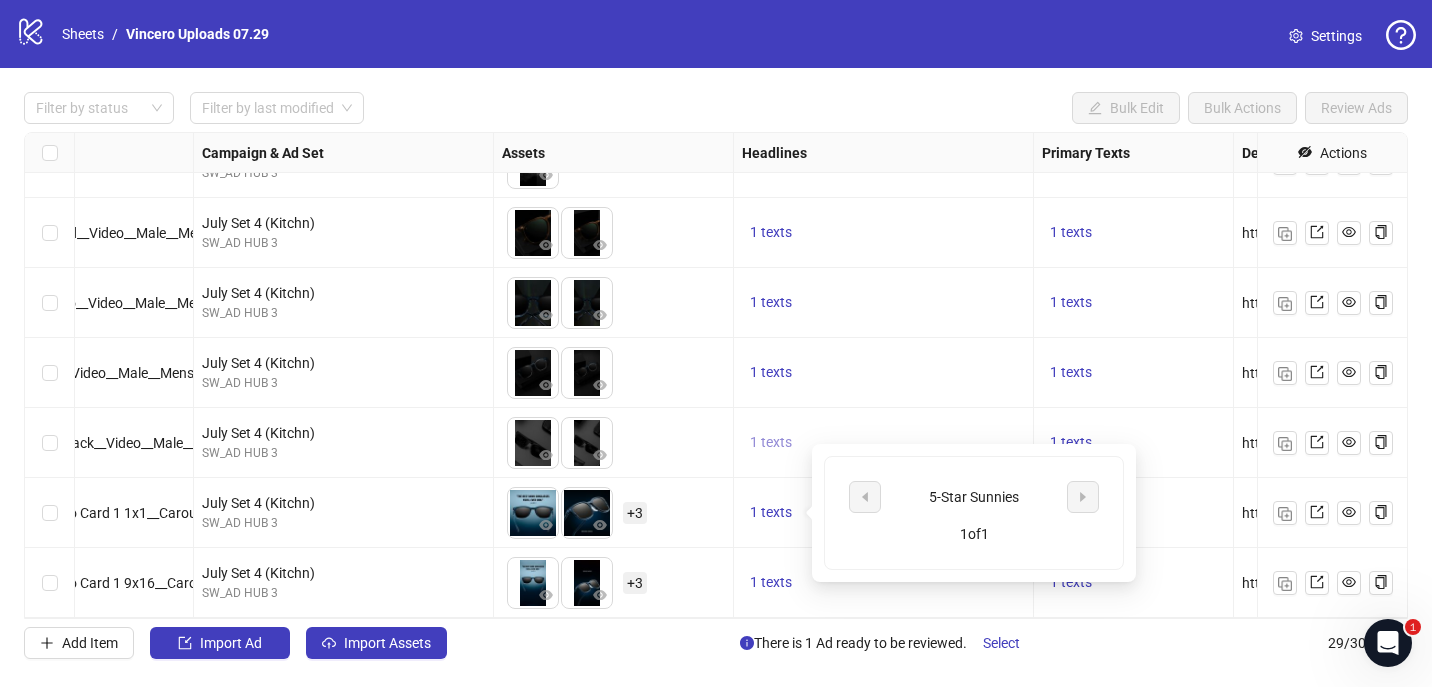 click on "1 texts" at bounding box center [771, 442] 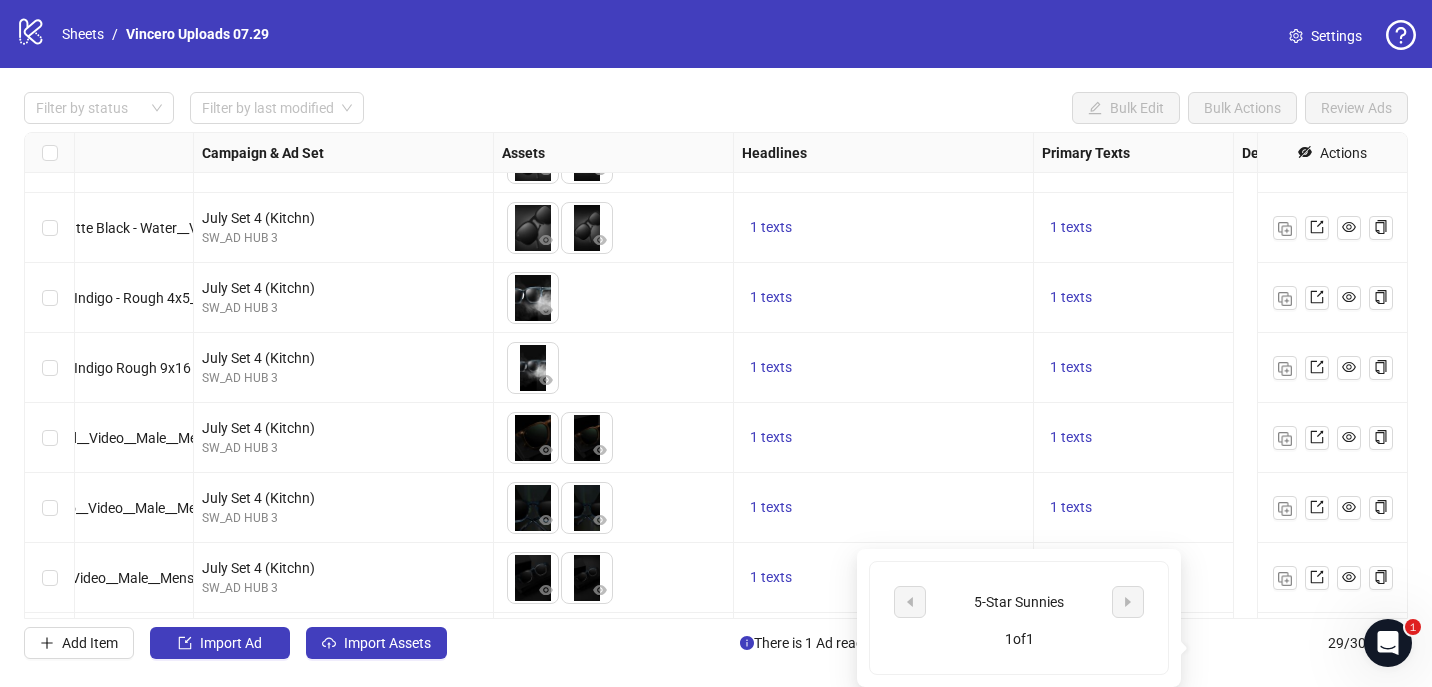 scroll, scrollTop: 1380, scrollLeft: 0, axis: vertical 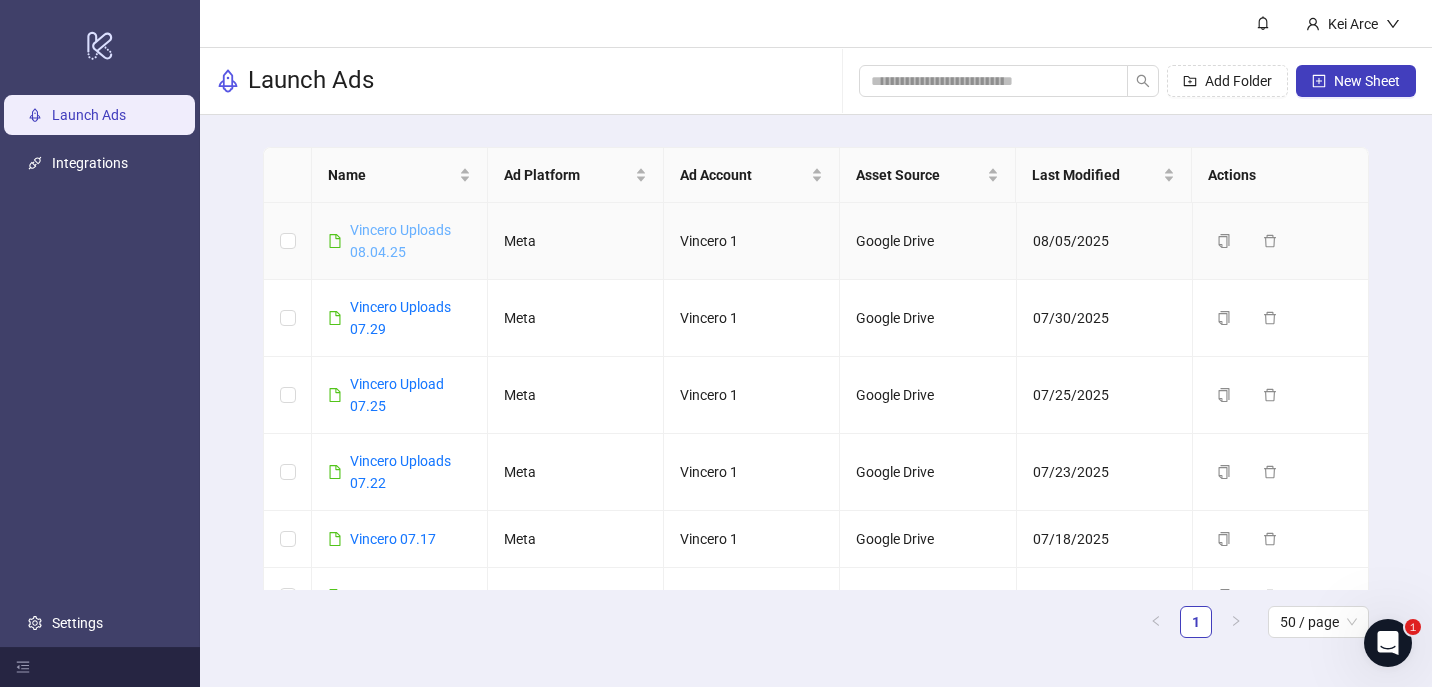 click on "Vincero Uploads 08.04.25" at bounding box center (400, 241) 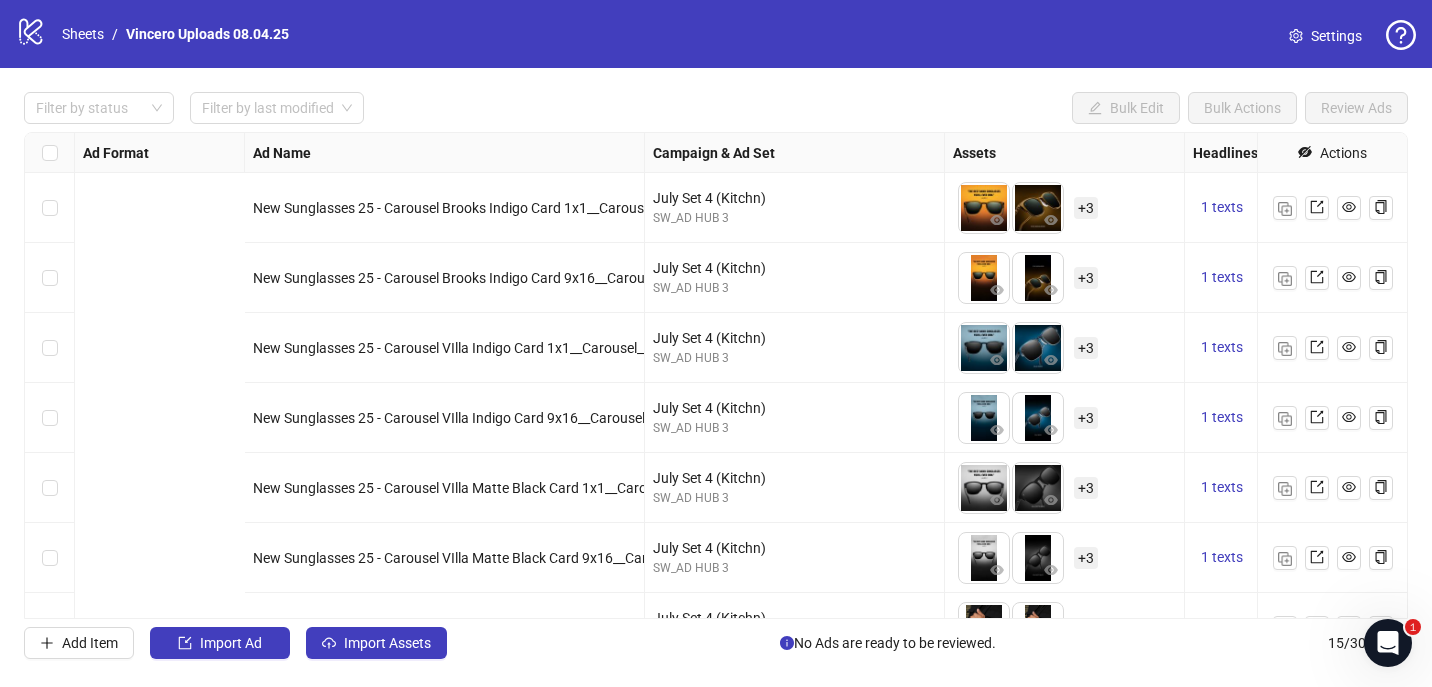 scroll, scrollTop: 0, scrollLeft: 688, axis: horizontal 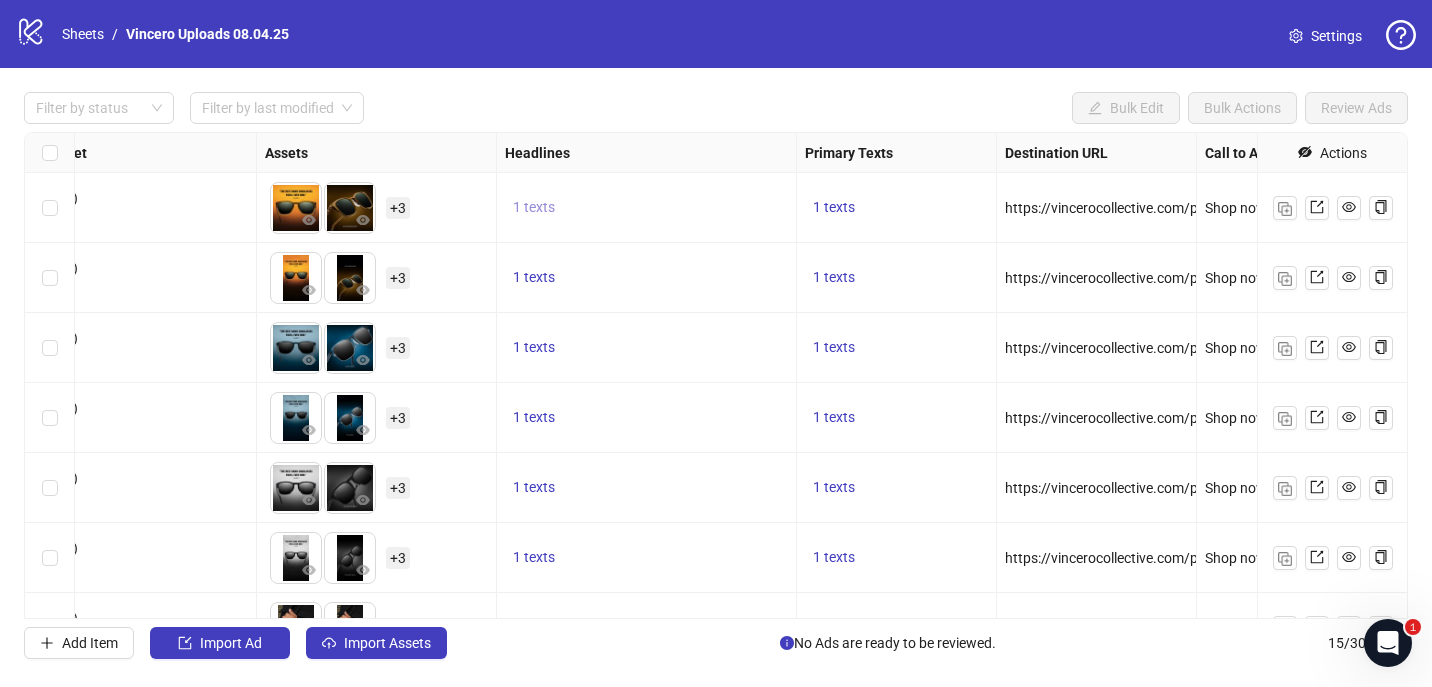 click on "1 texts" at bounding box center [534, 207] 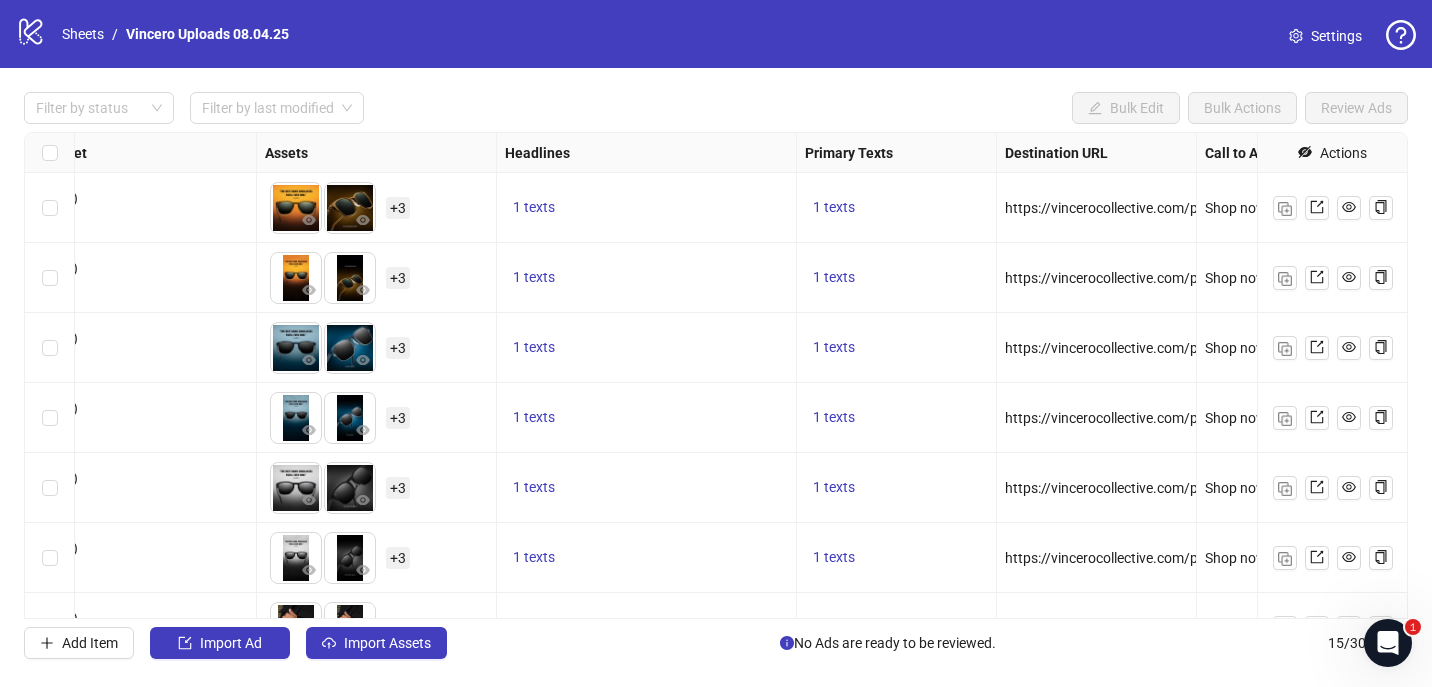 click on "1 texts" at bounding box center (647, 418) 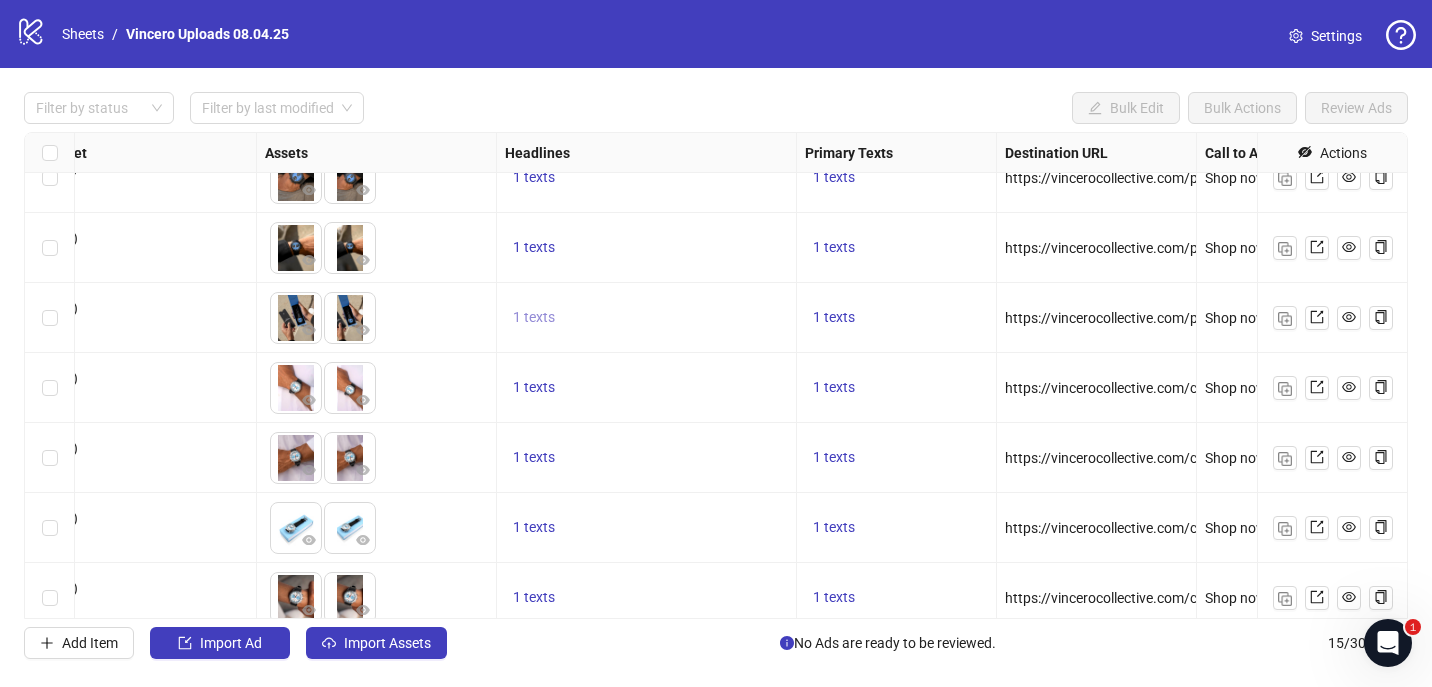 click on "1 texts" at bounding box center (534, 317) 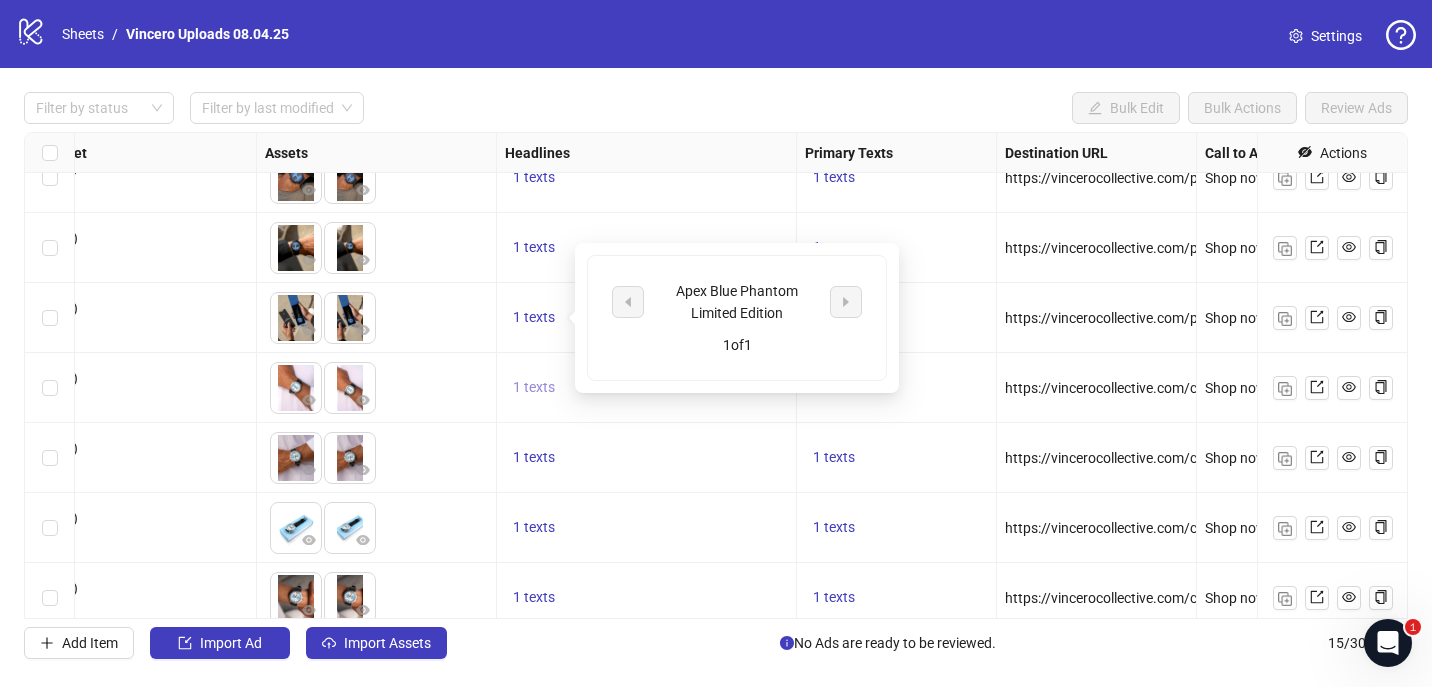 click on "1 texts" at bounding box center (534, 387) 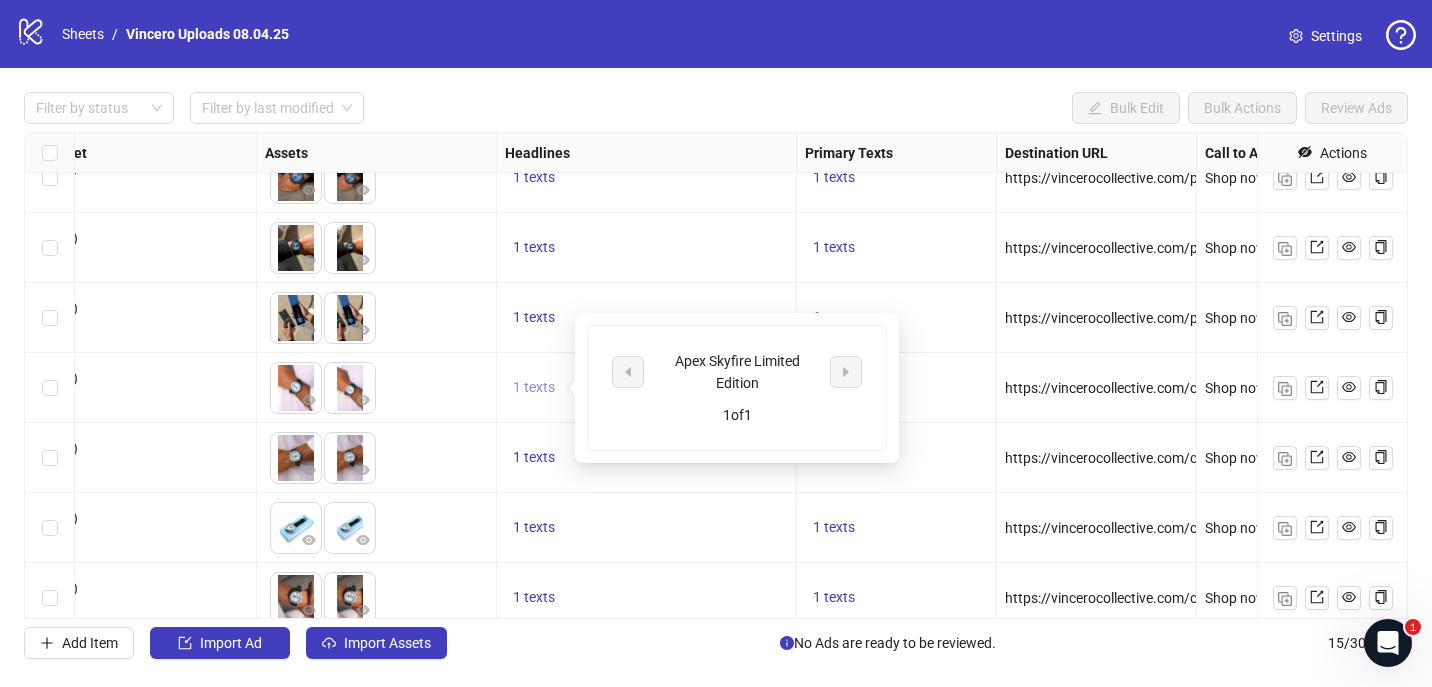 scroll, scrollTop: 590, scrollLeft: 0, axis: vertical 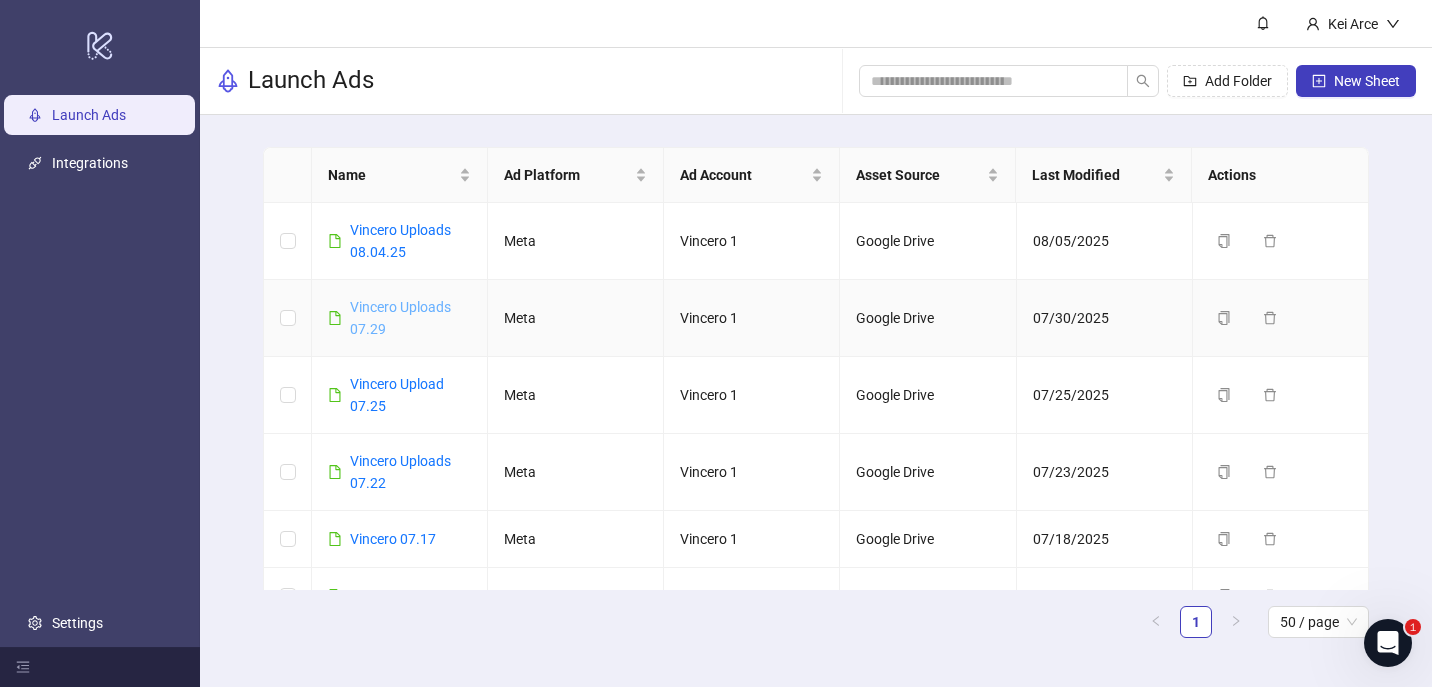 click on "Vincero Uploads 07.29" at bounding box center (400, 318) 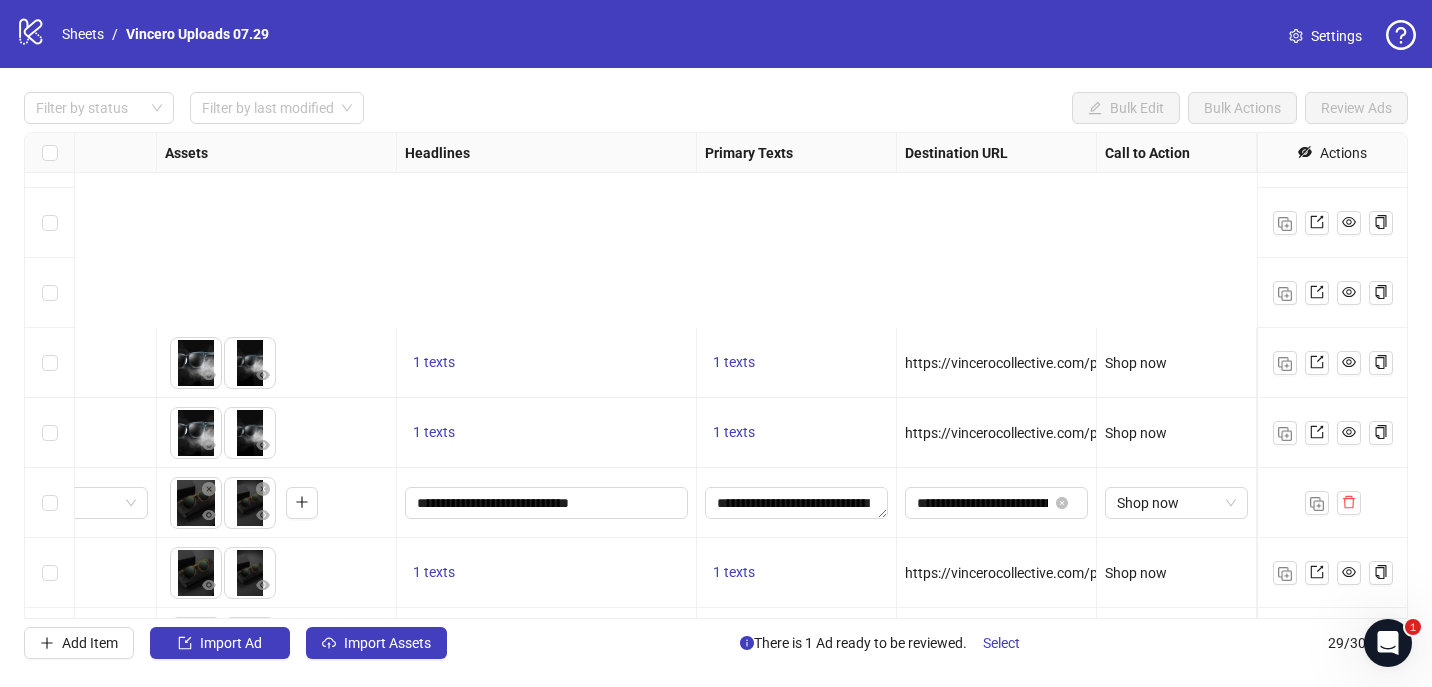 scroll, scrollTop: 853, scrollLeft: 788, axis: both 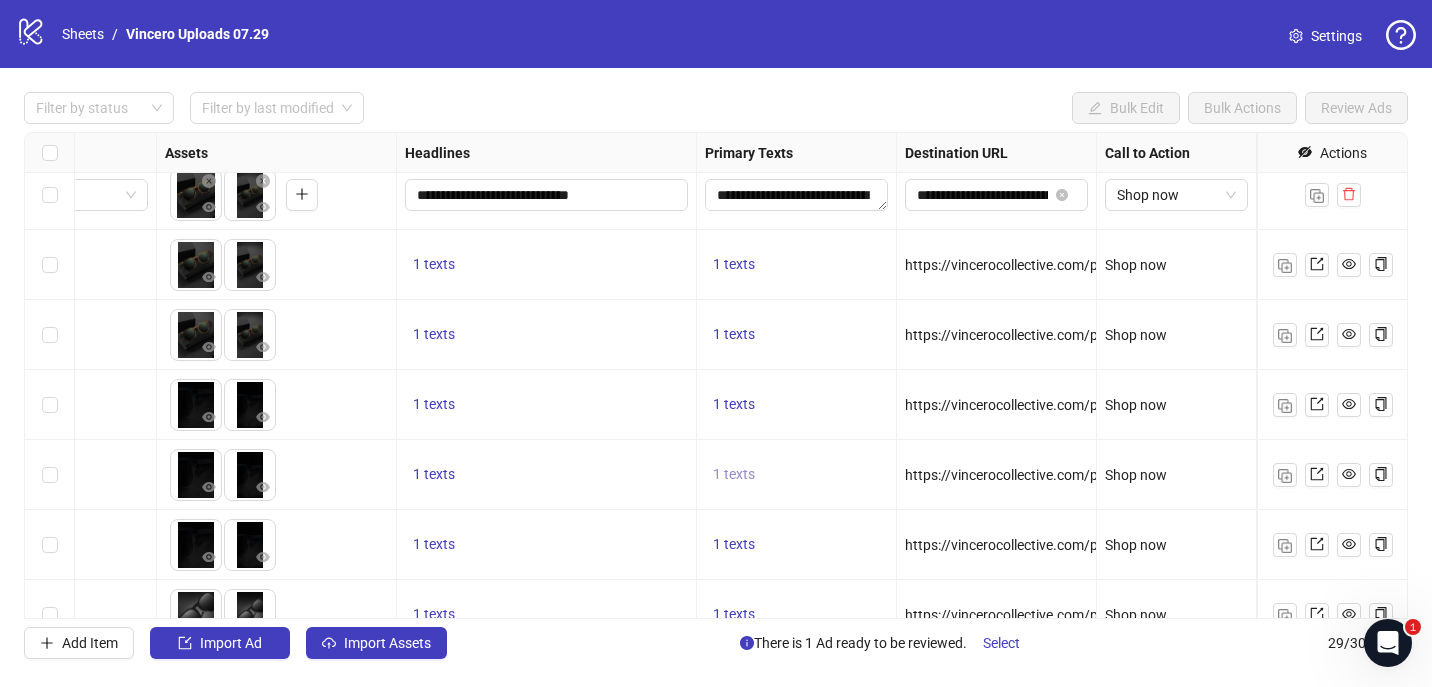 click on "1 texts" at bounding box center (734, 475) 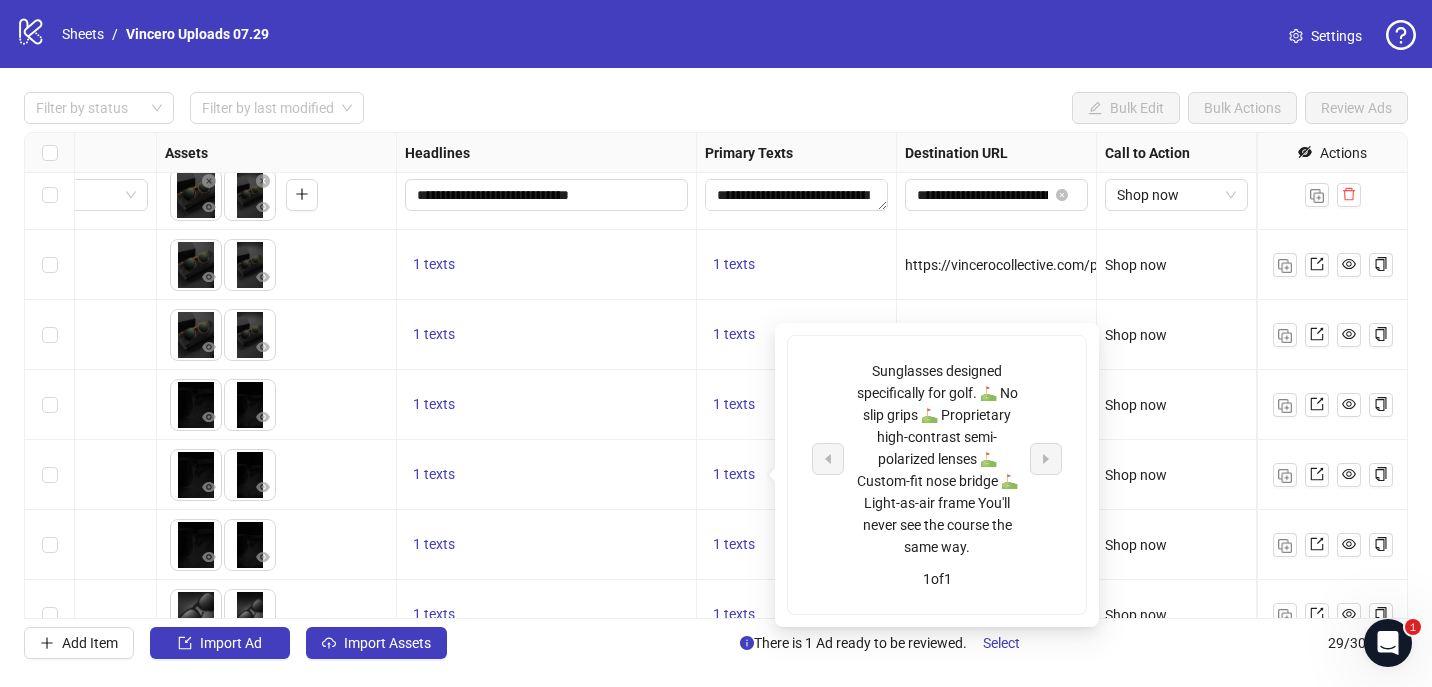 click on "1 texts" at bounding box center (797, 475) 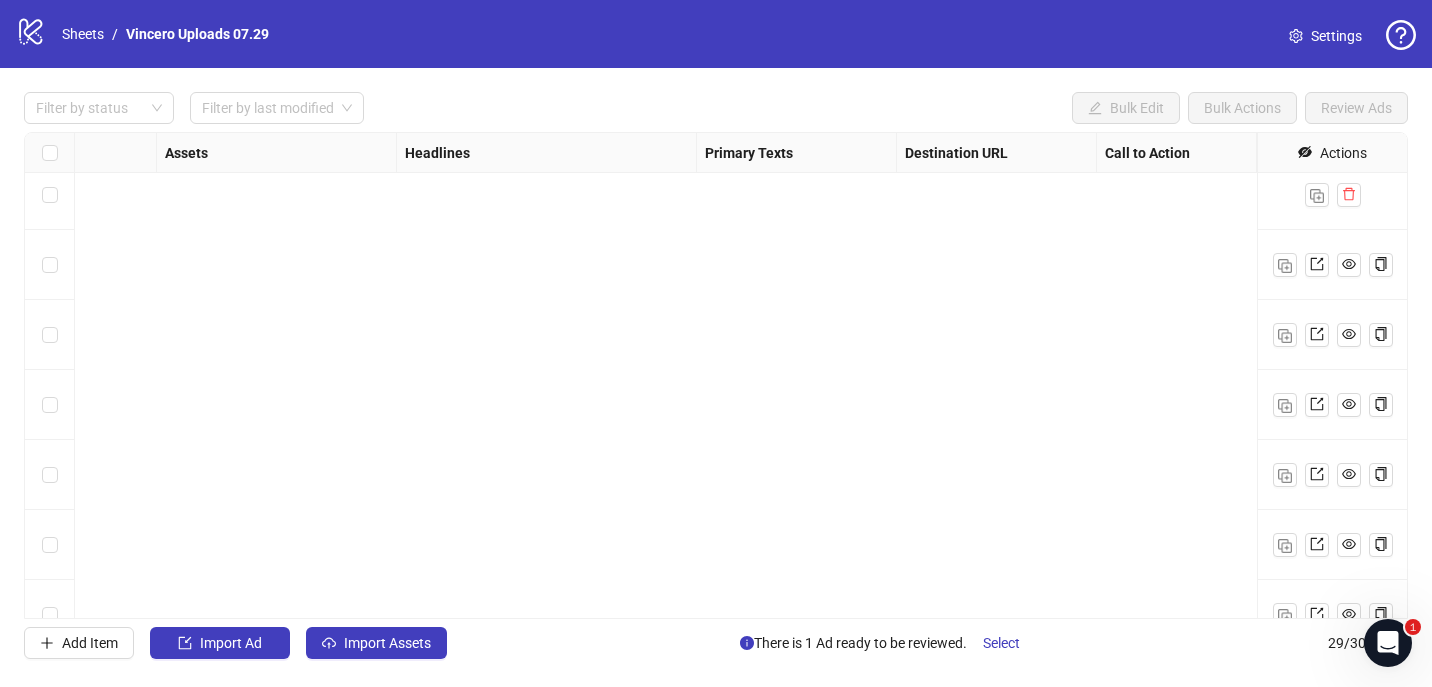 scroll, scrollTop: 1585, scrollLeft: 788, axis: both 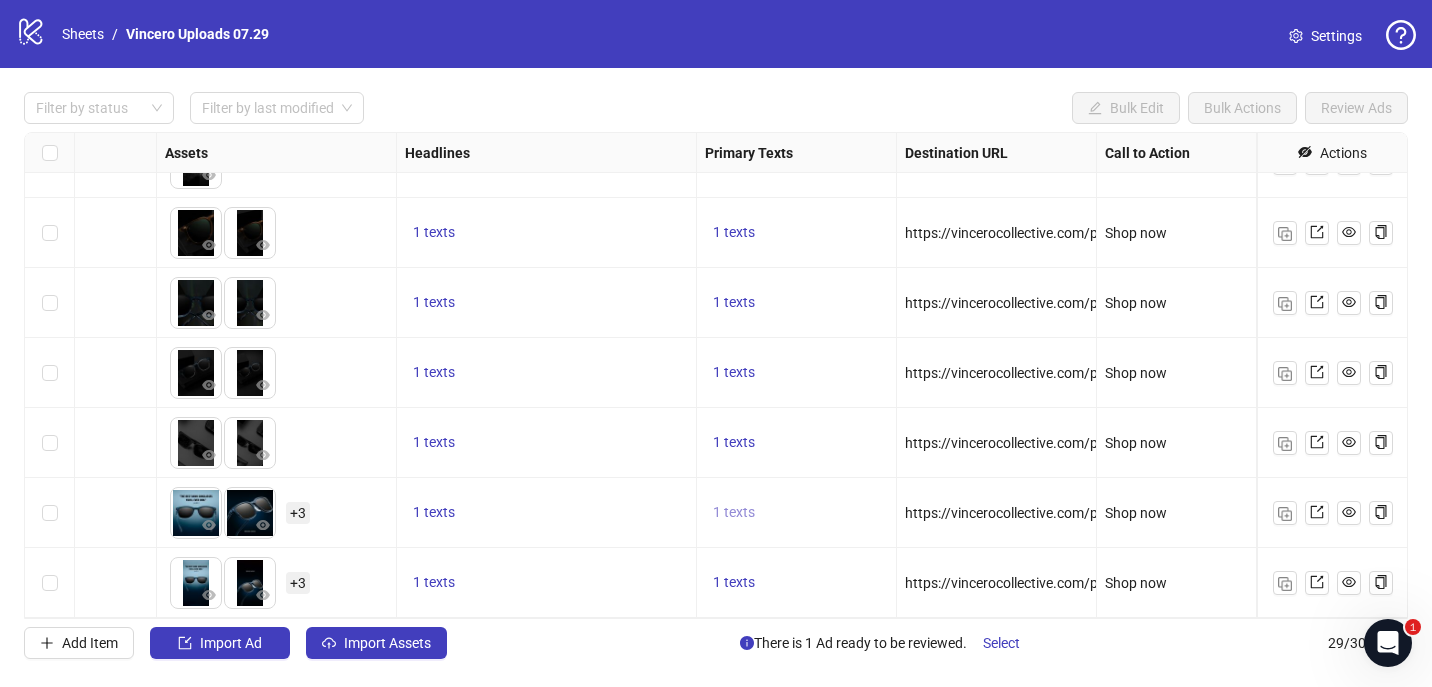 click on "1 texts" at bounding box center [734, 512] 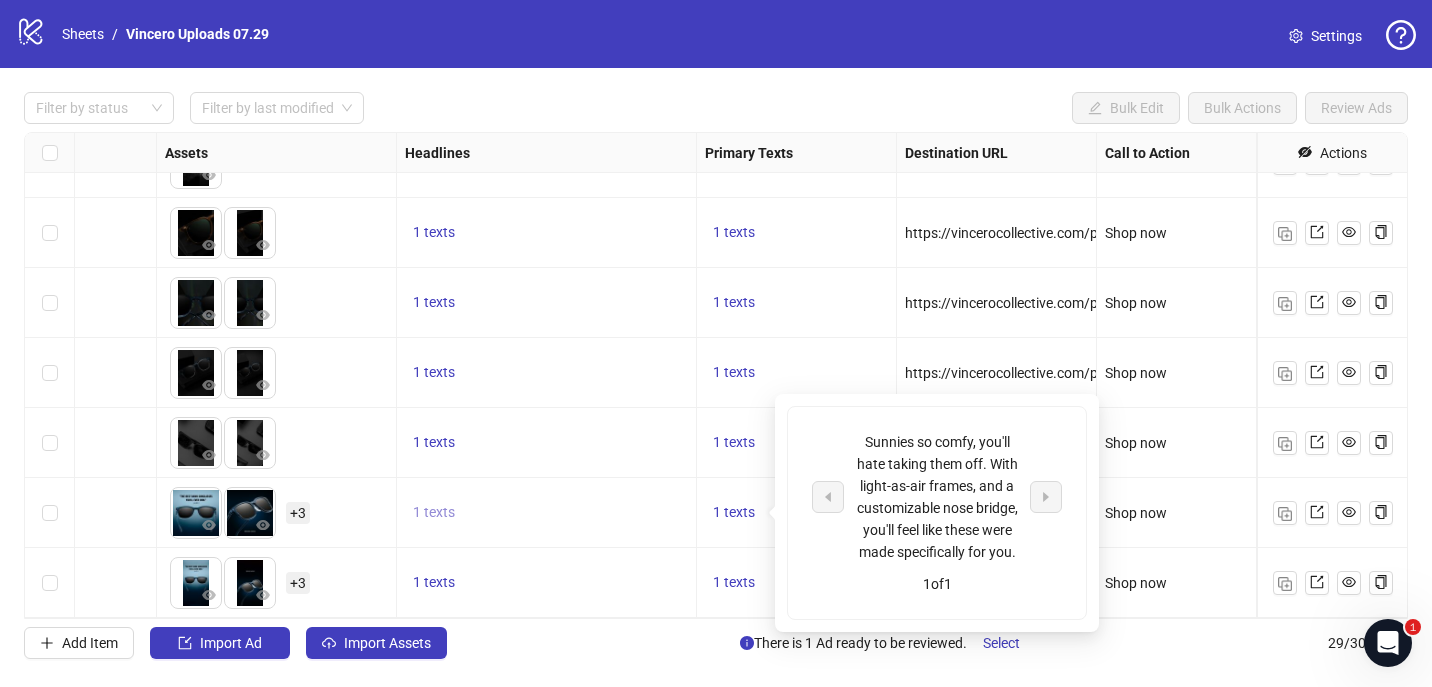 click on "1 texts" at bounding box center (434, 512) 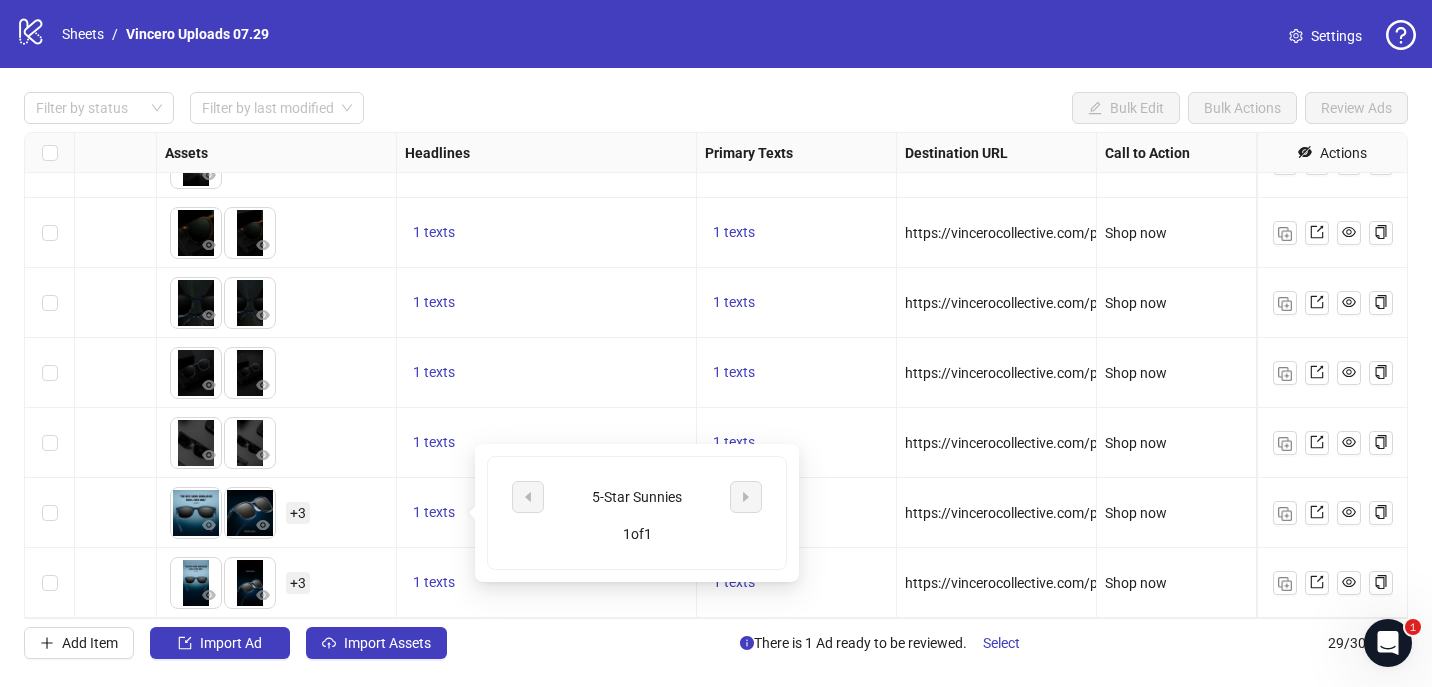 click on "https://vincerocollective.com/products/the-villa-indigo" at bounding box center [996, 373] 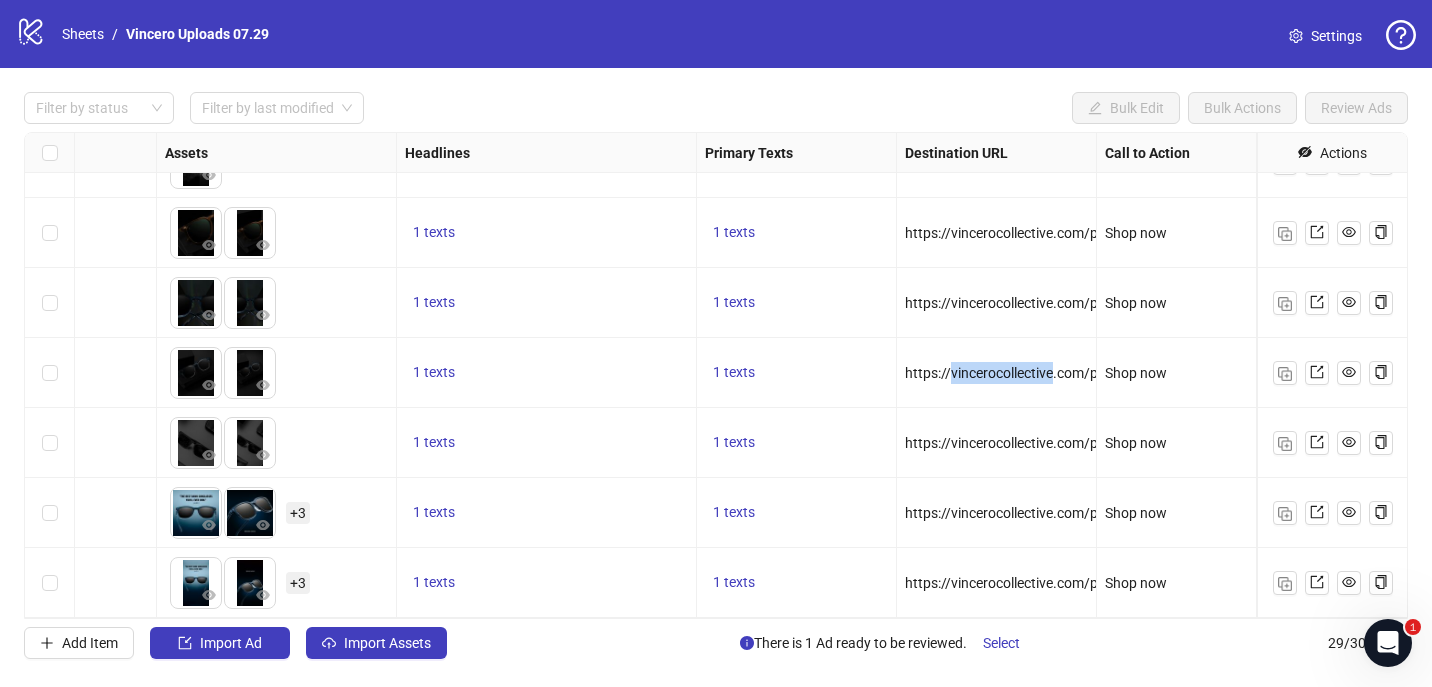 click on "https://vincerocollective.com/products/the-villa-indigo" at bounding box center (996, 373) 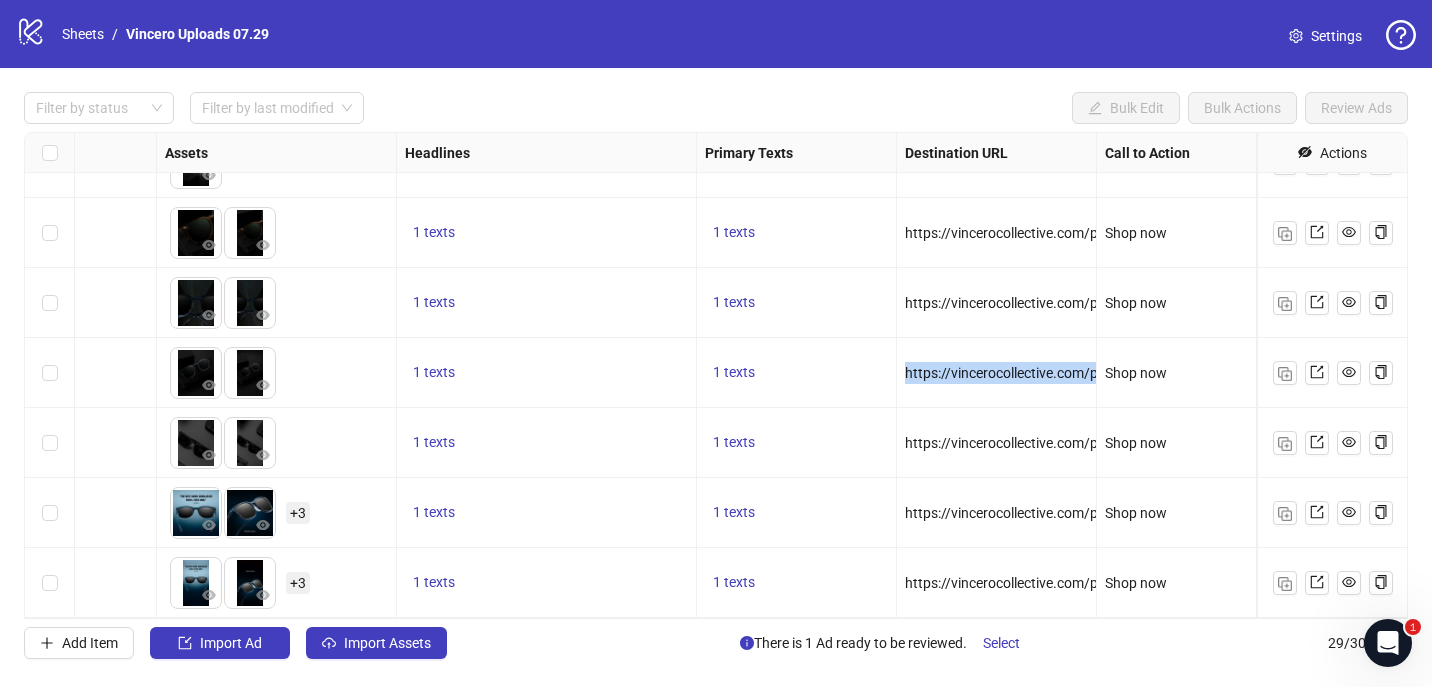 click on "https://vincerocollective.com/products/the-villa-indigo" at bounding box center [996, 373] 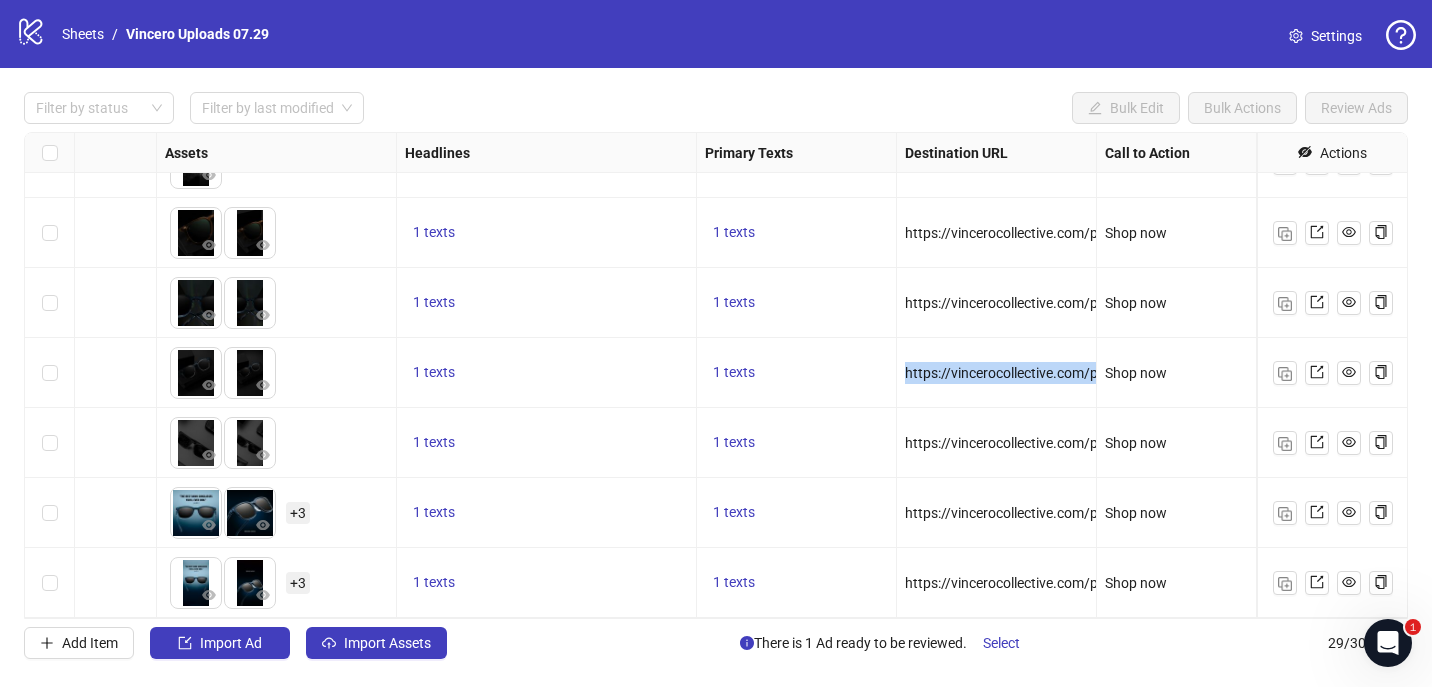 copy on "https://vincerocollective.com/products/the-villa-indigo" 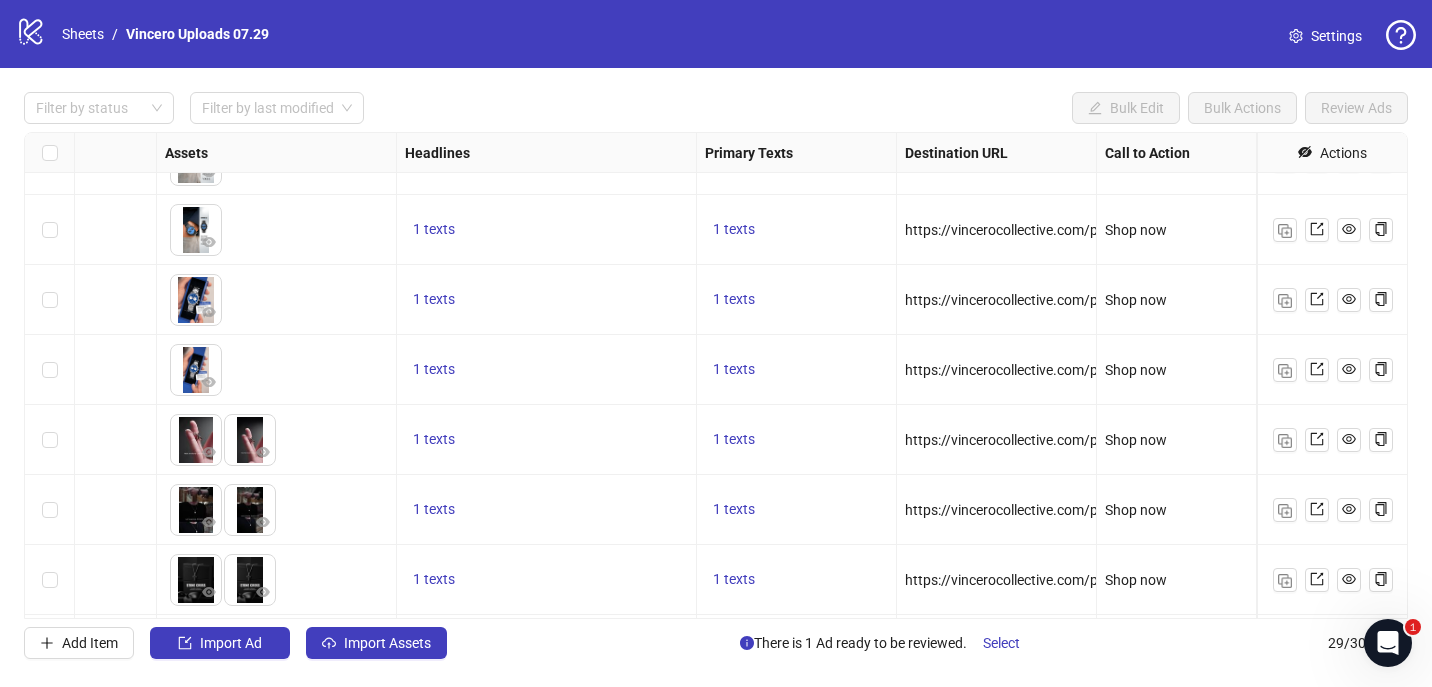 scroll, scrollTop: 111, scrollLeft: 788, axis: both 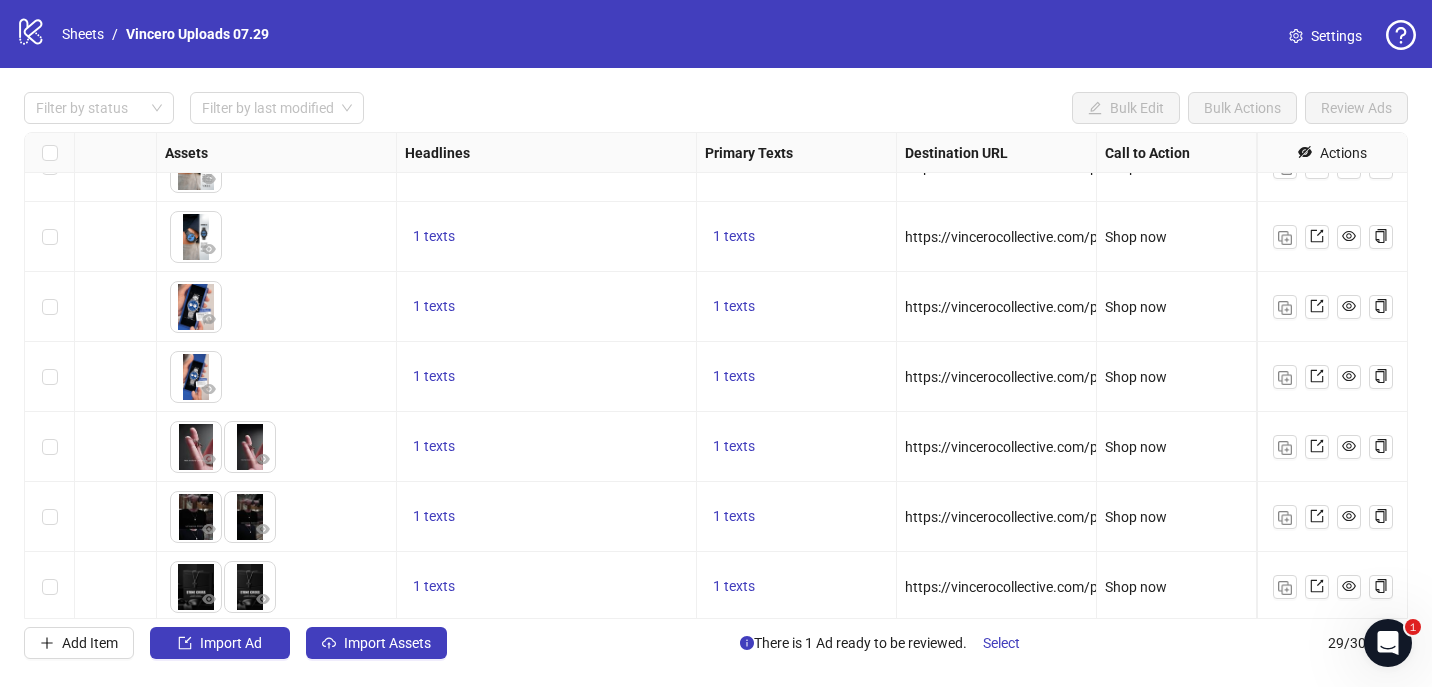 click on "https://vincerocollective.com/pages/fathers-edition" at bounding box center [1065, 307] 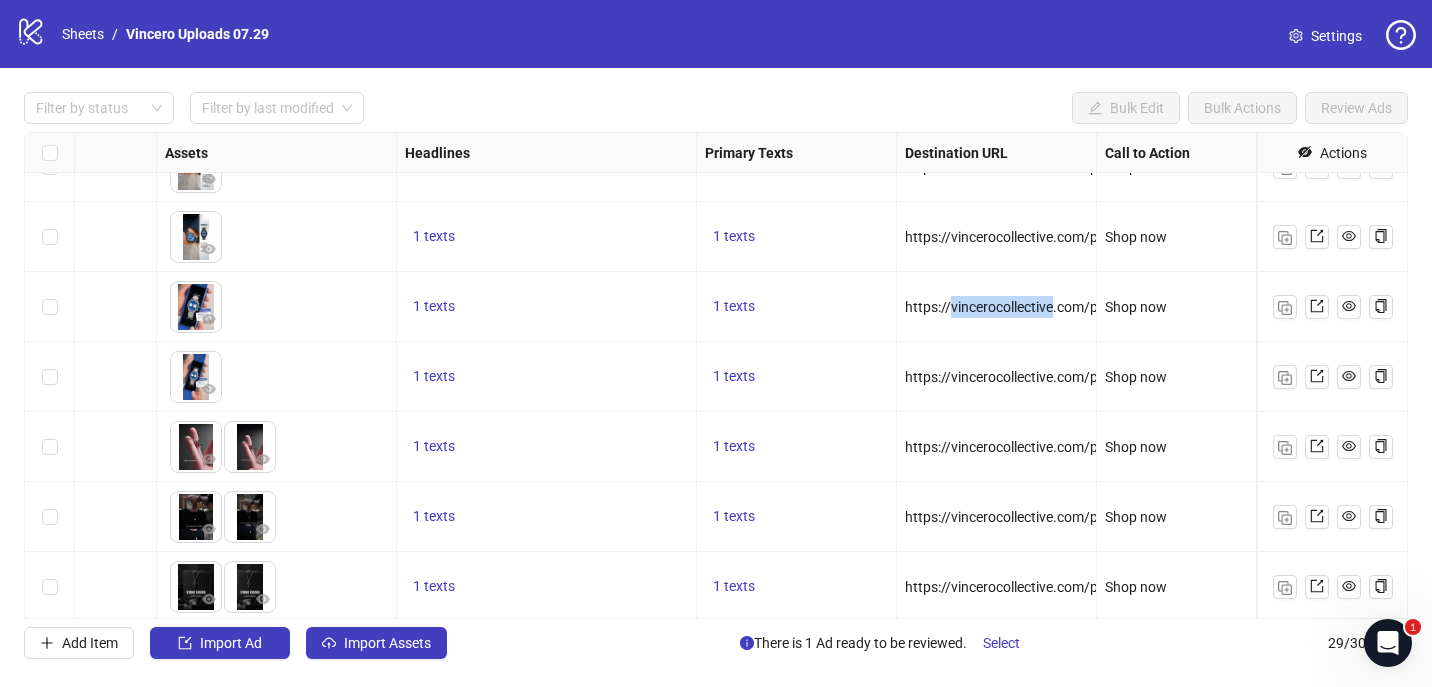 click on "https://vincerocollective.com/pages/fathers-edition" at bounding box center (1065, 307) 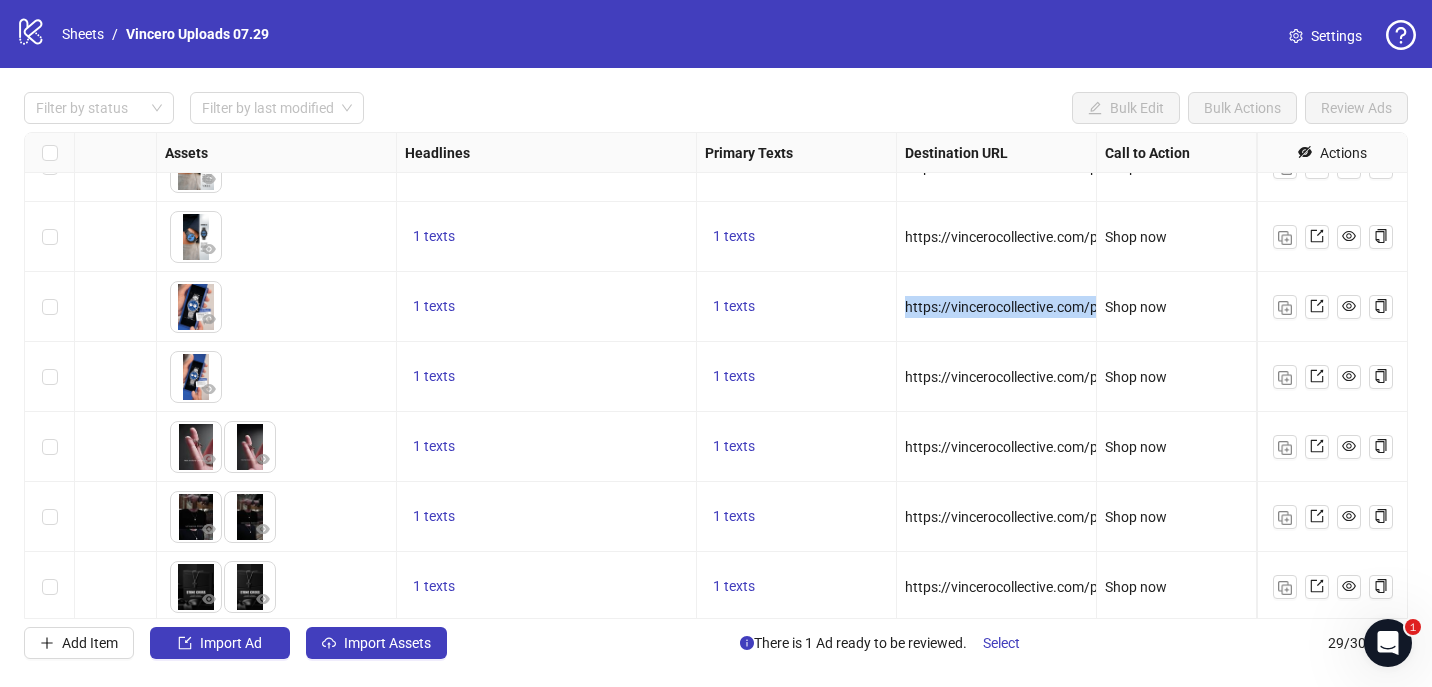 click on "https://vincerocollective.com/pages/fathers-edition" at bounding box center [1065, 307] 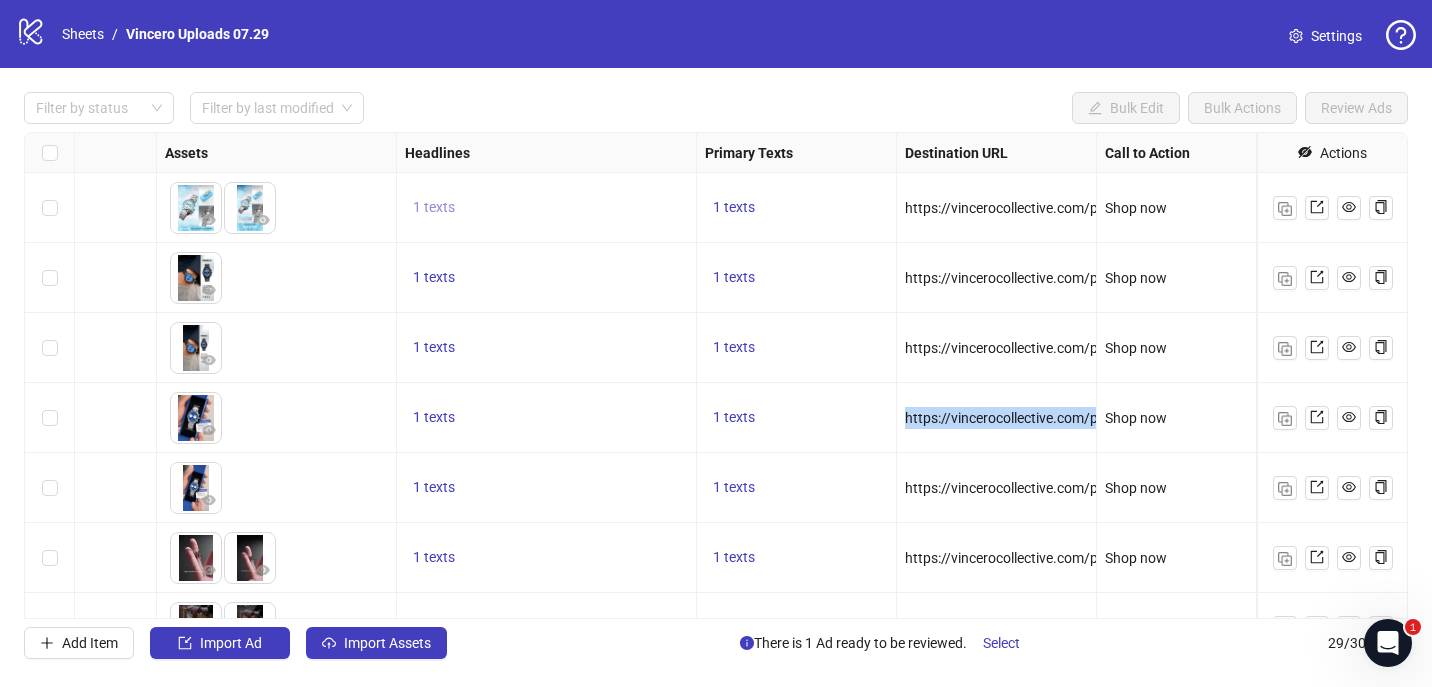 click on "1 texts" at bounding box center [434, 207] 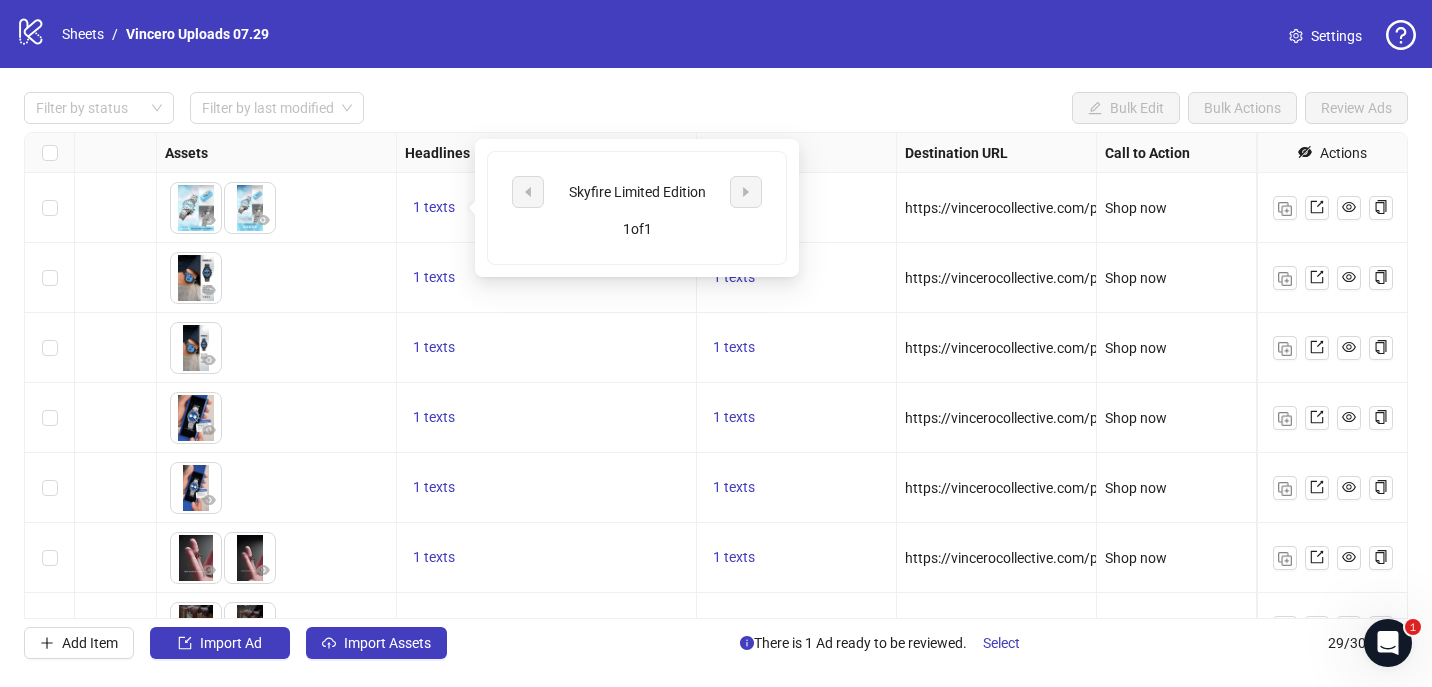 click on "1 texts" at bounding box center [547, 348] 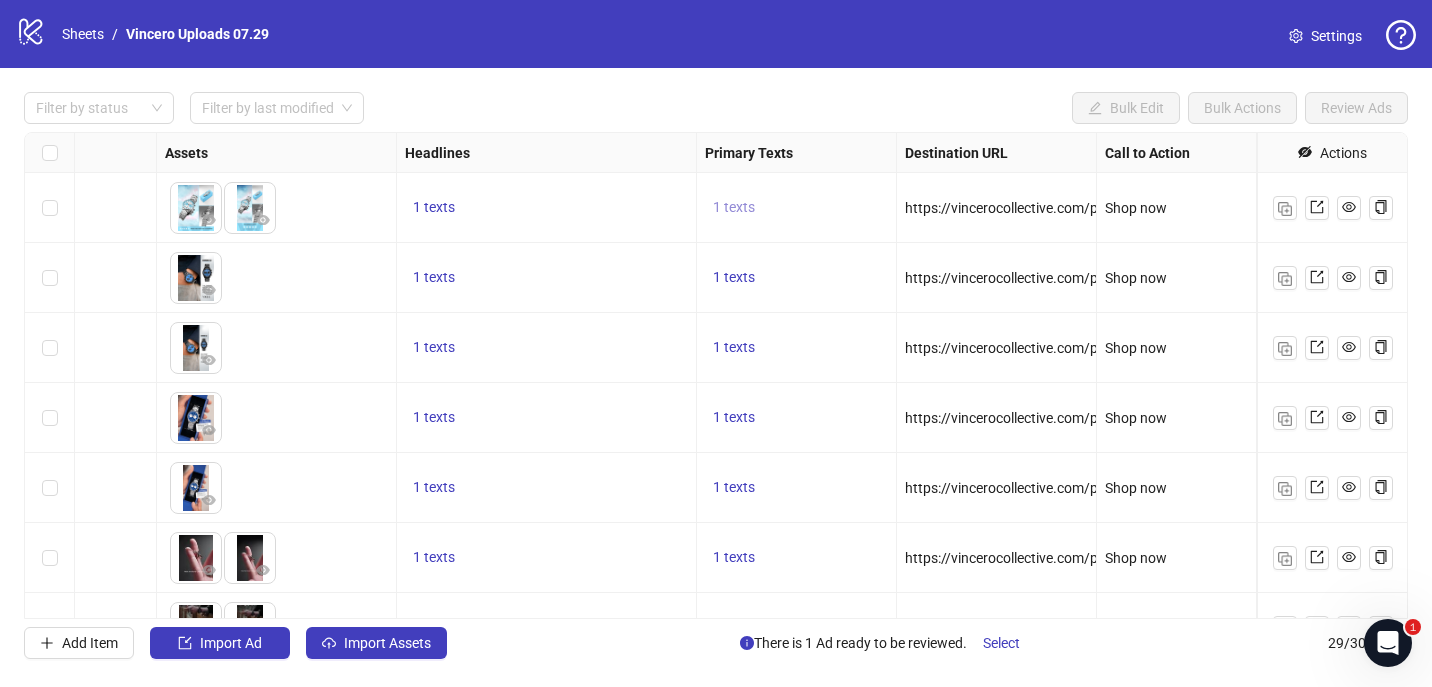 click on "1 texts" at bounding box center (734, 207) 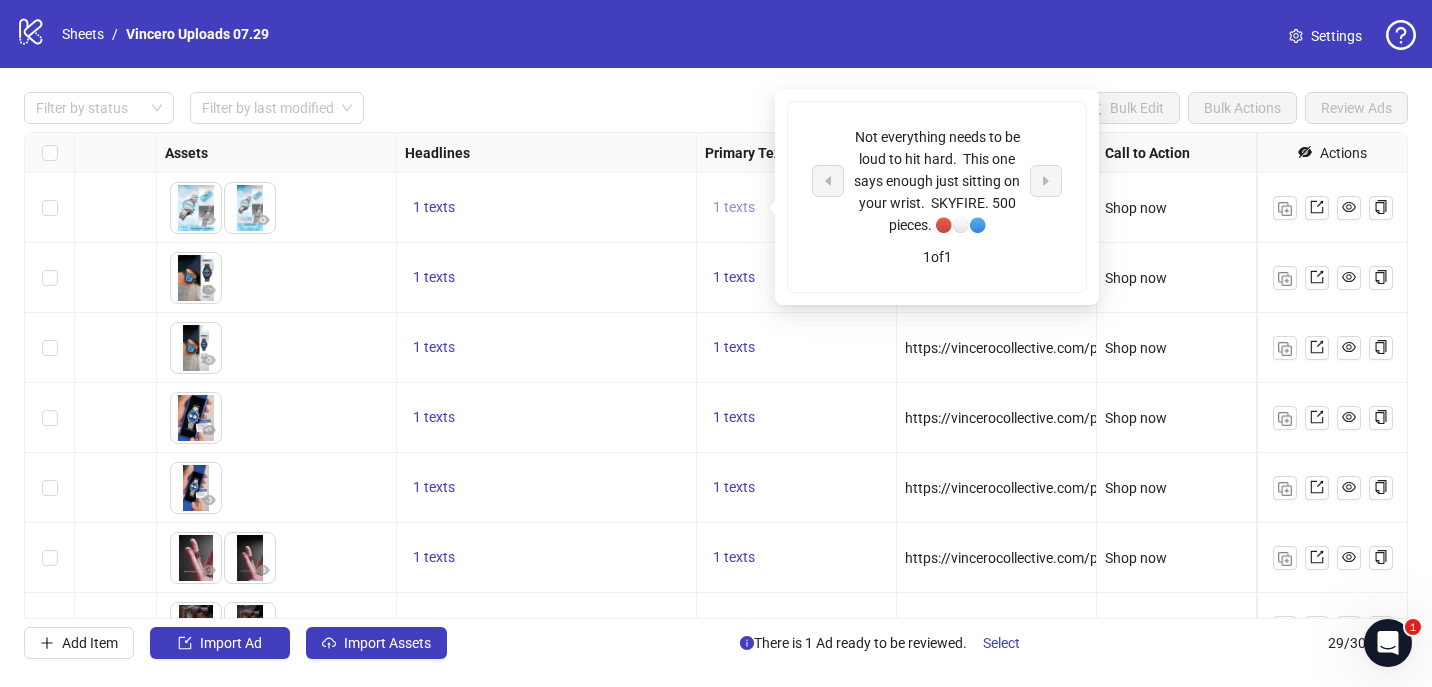 click on "1 texts" at bounding box center (734, 207) 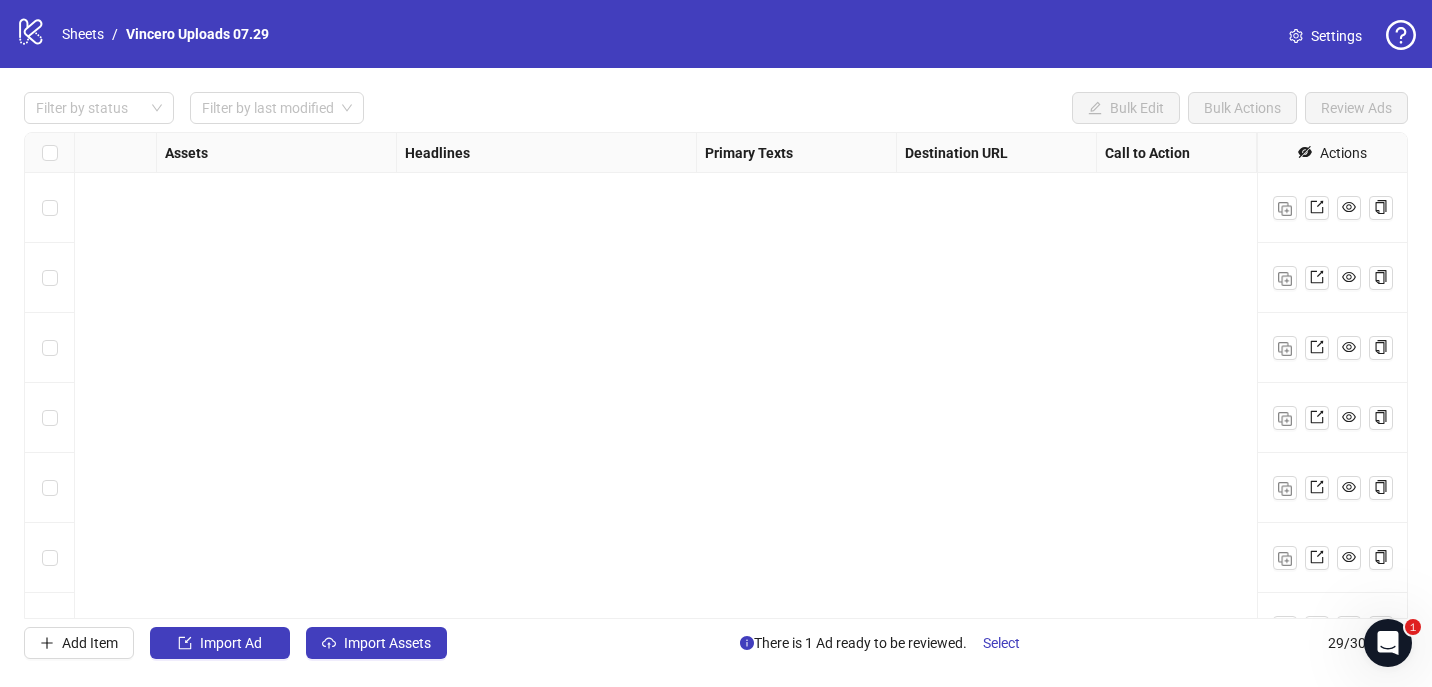 scroll, scrollTop: 1585, scrollLeft: 788, axis: both 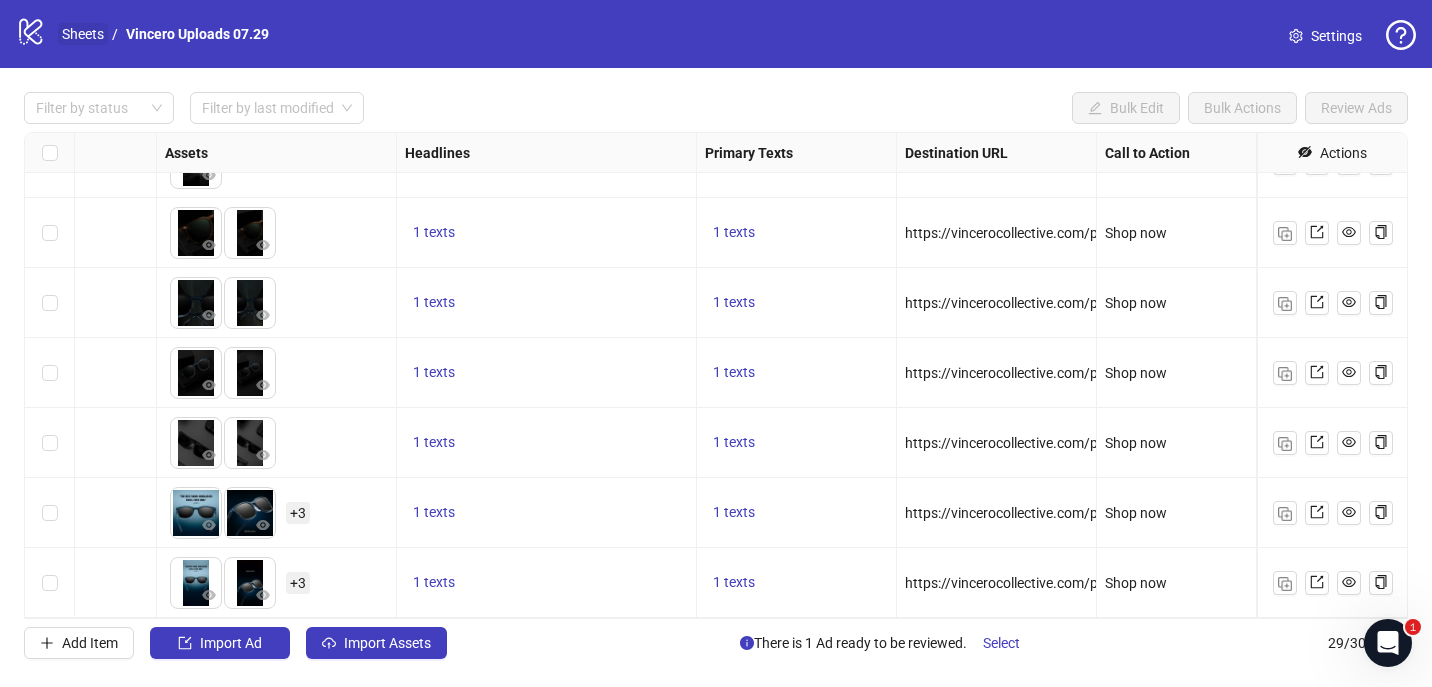 click on "Sheets" at bounding box center (83, 34) 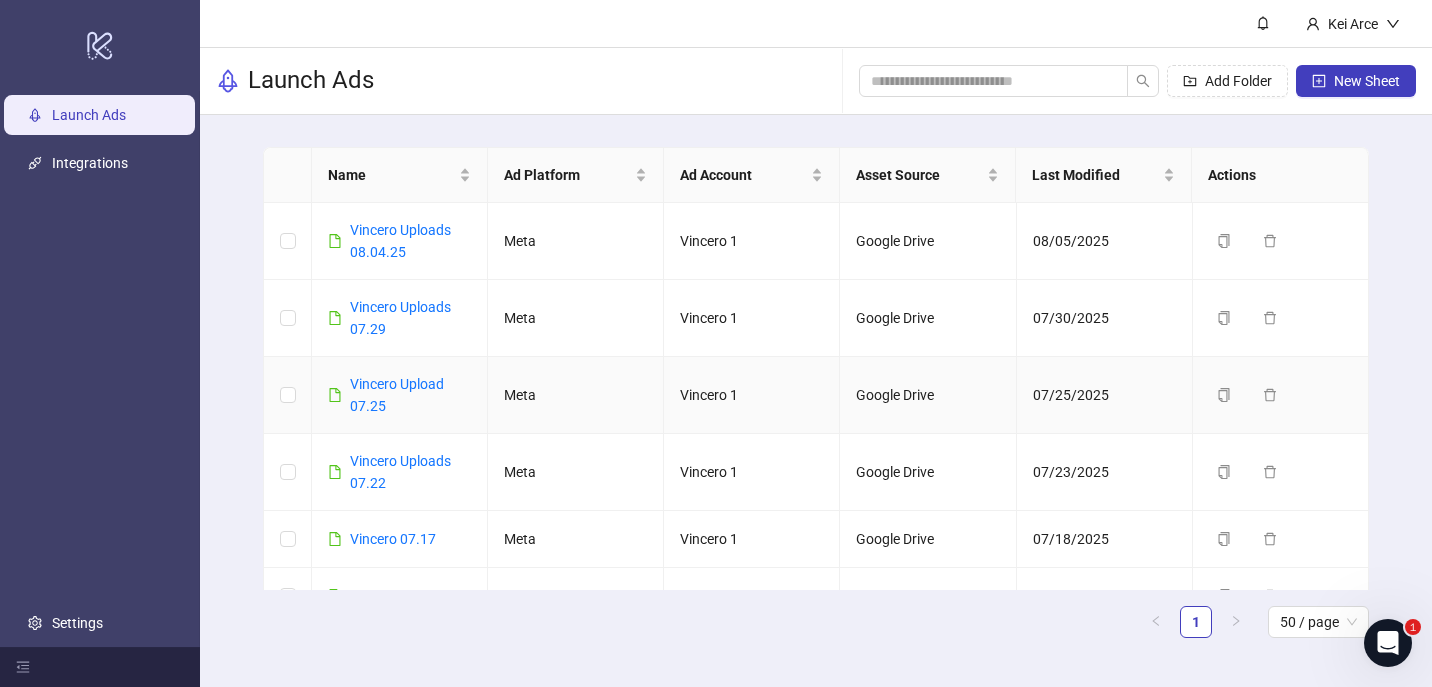 click on "Vincero Upload 07.25" at bounding box center [410, 395] 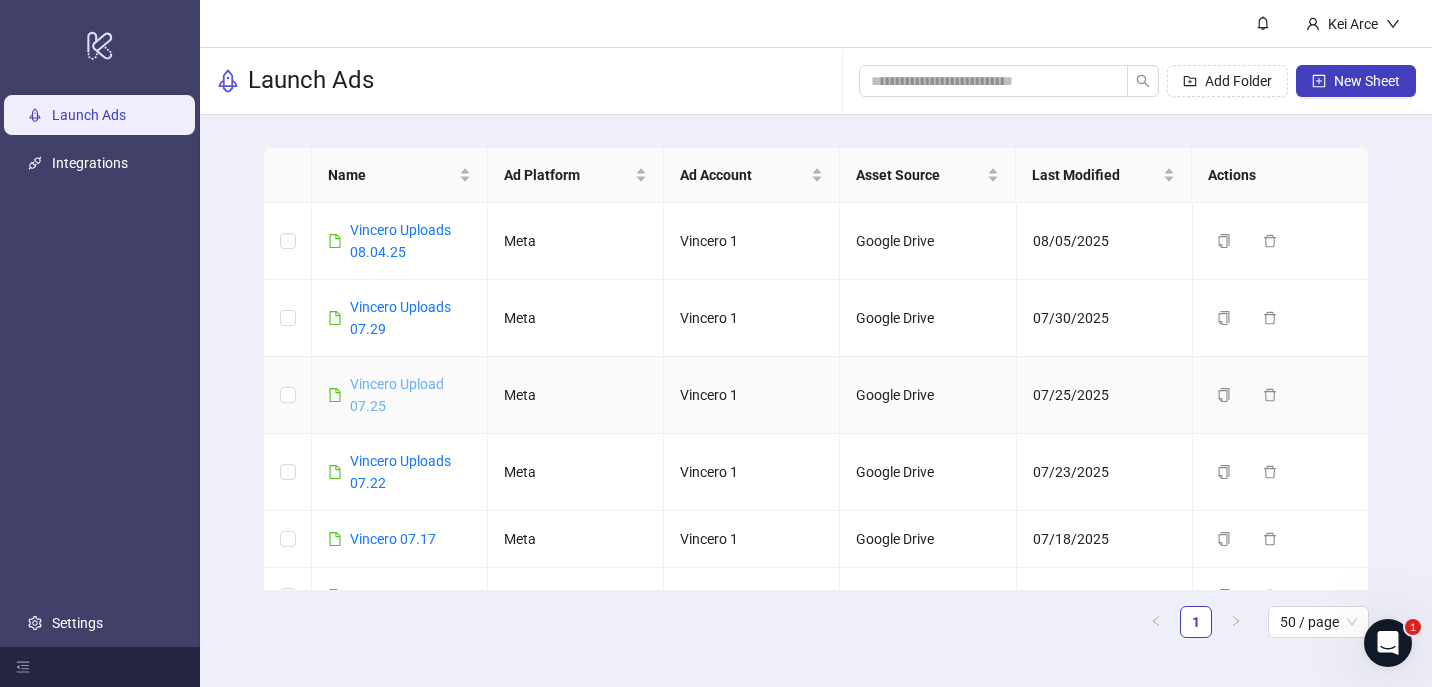 click on "Vincero Upload 07.25" at bounding box center [397, 395] 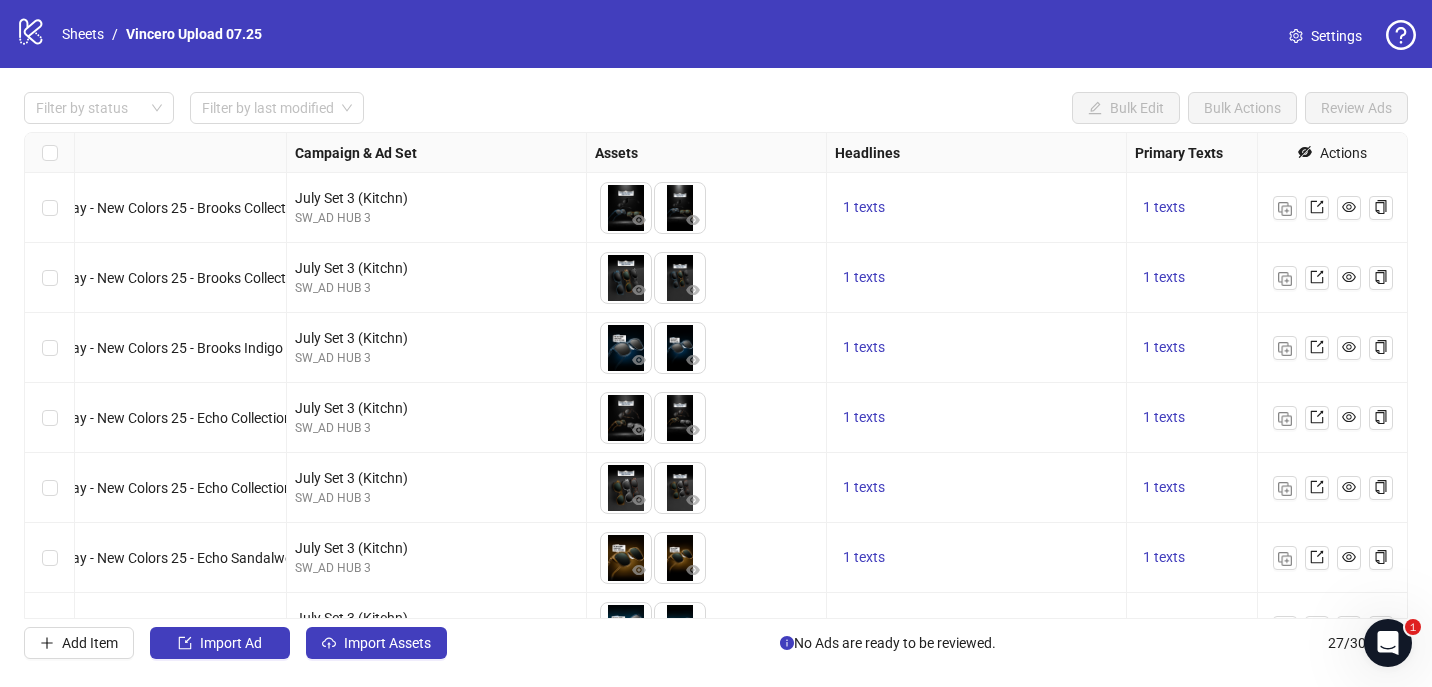 scroll, scrollTop: 0, scrollLeft: 788, axis: horizontal 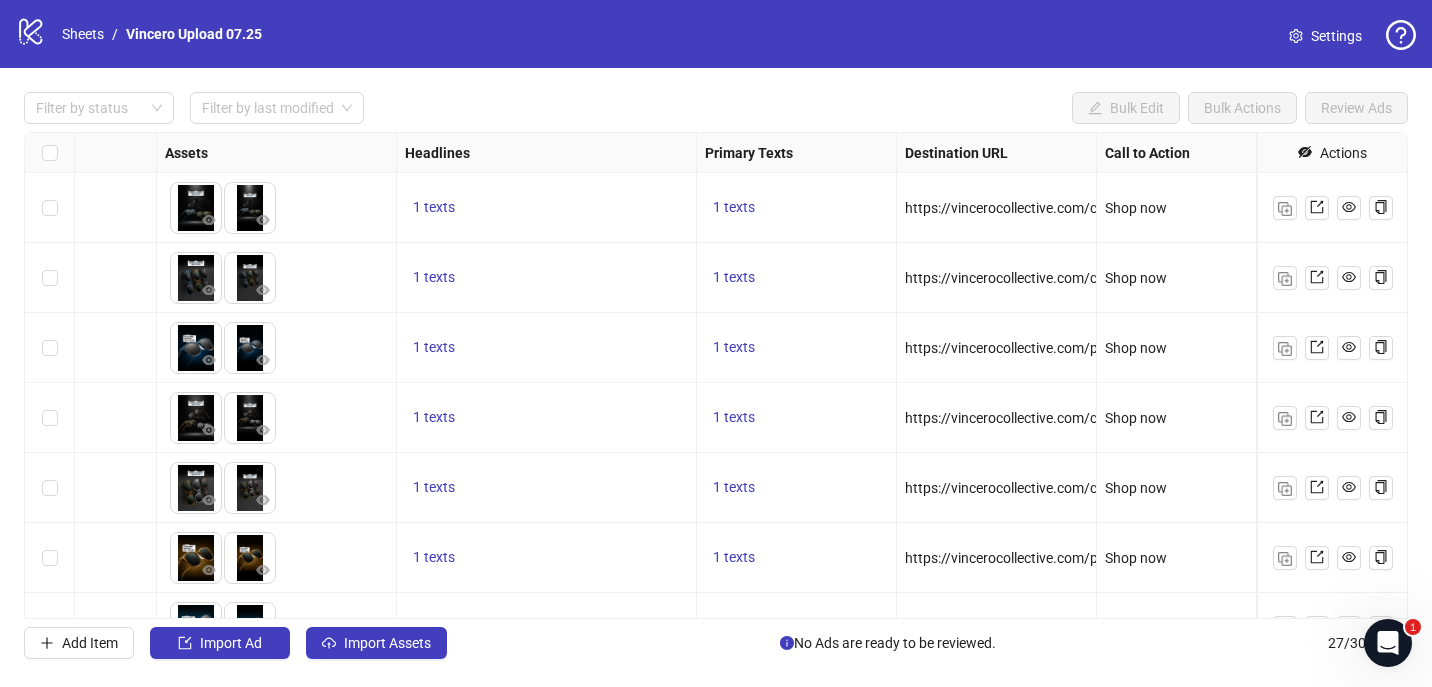 click on "https://vincerocollective.com/collections/mens-eyewear-shop-all/products/the-brooks-sandalwood" at bounding box center [996, 278] 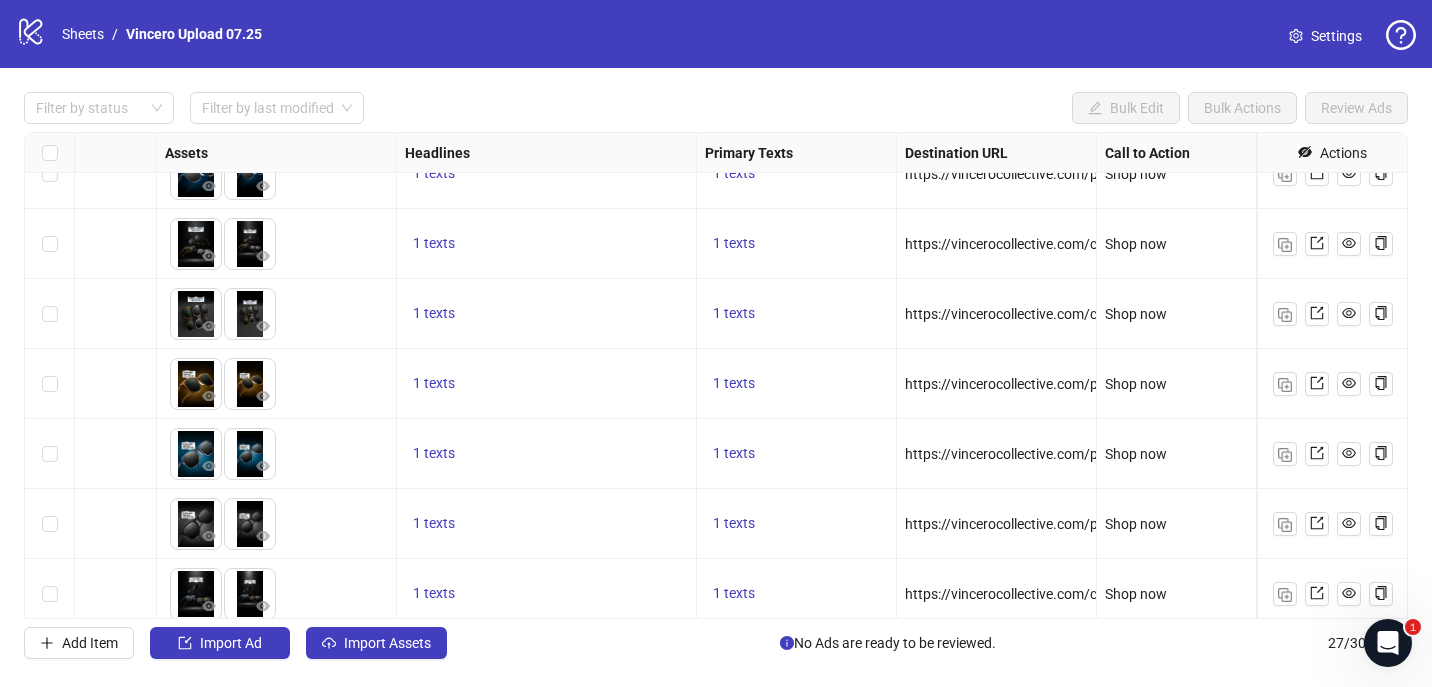click on "https://vincerocollective.com/products/the-villa-indigo" at bounding box center [1073, 454] 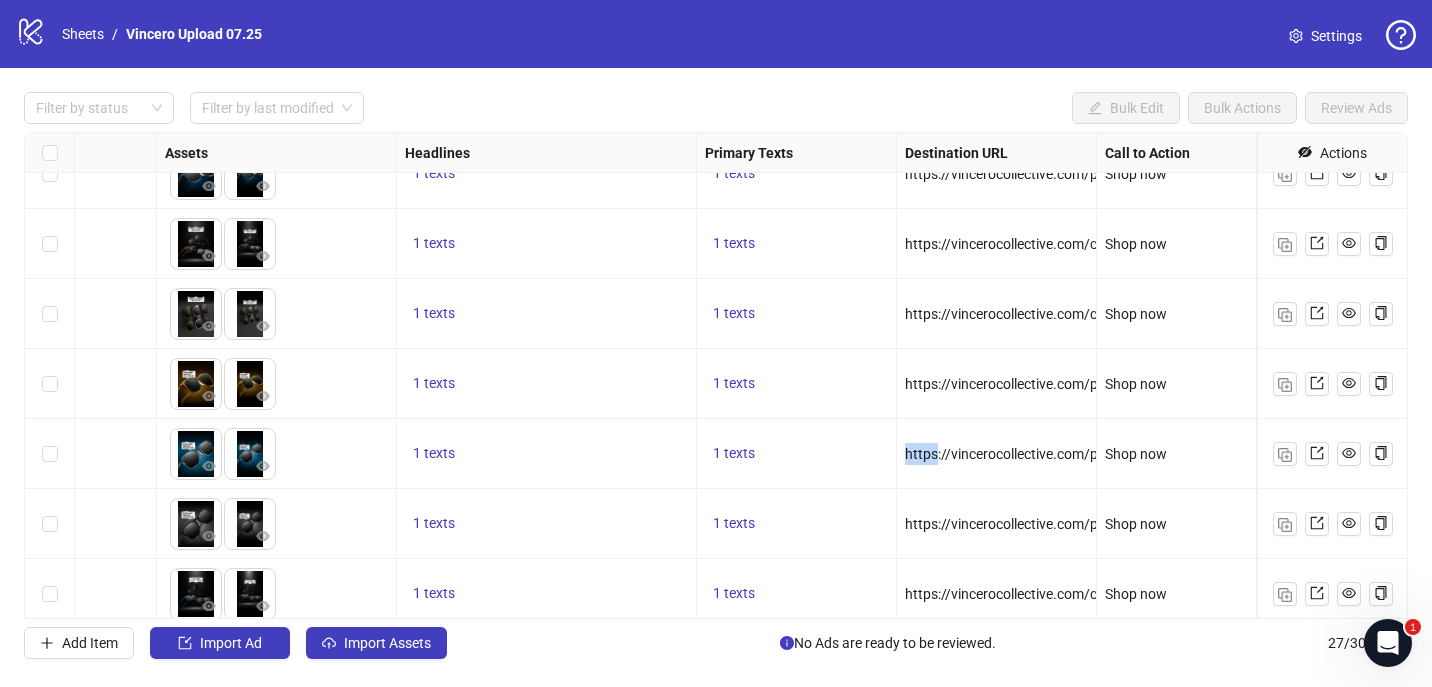 click on "https://vincerocollective.com/products/the-villa-indigo" at bounding box center [1073, 454] 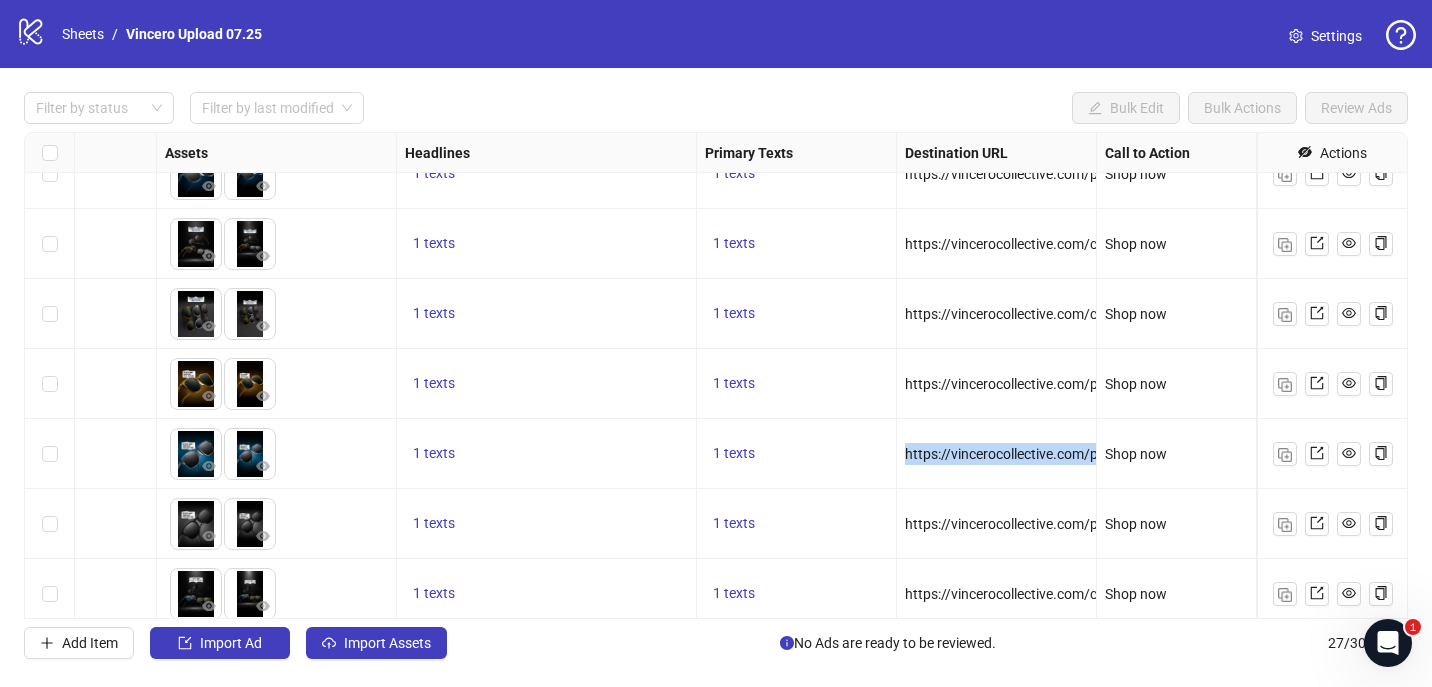 click on "https://vincerocollective.com/products/the-villa-indigo" at bounding box center [1073, 454] 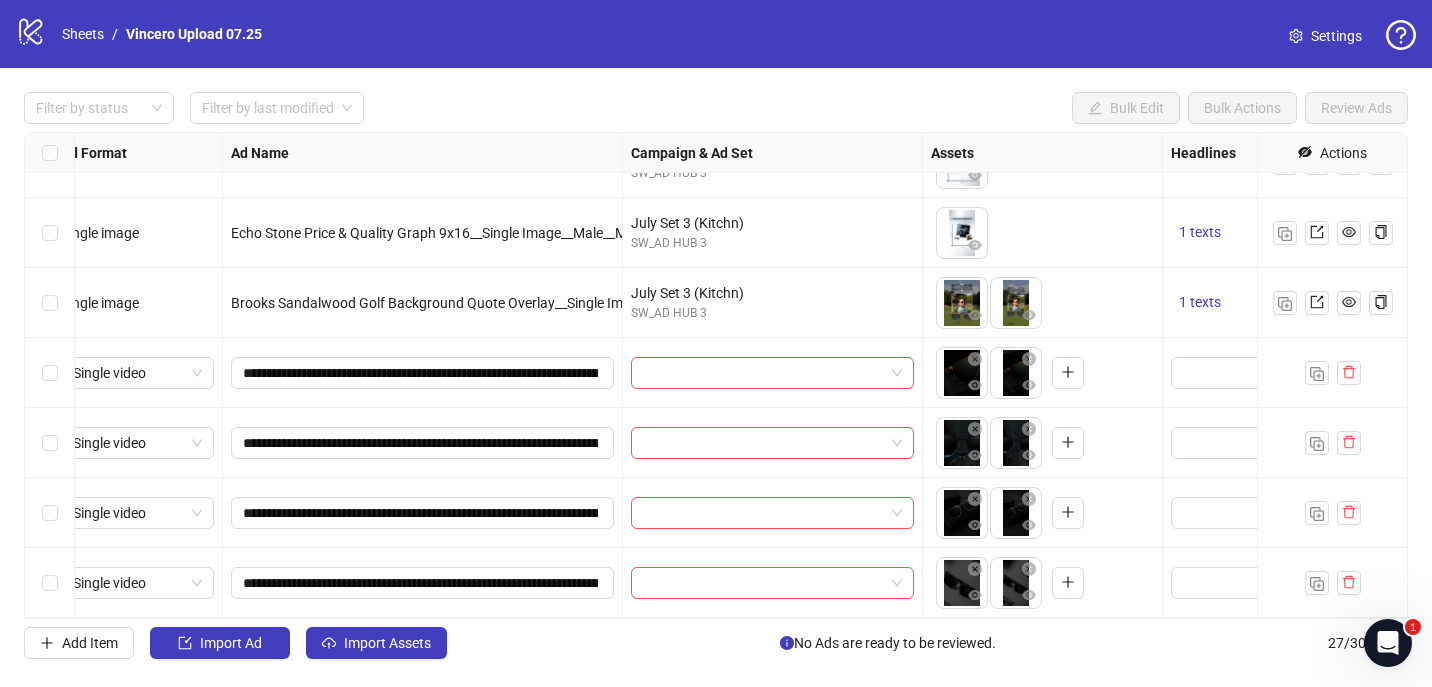 scroll, scrollTop: 1445, scrollLeft: 0, axis: vertical 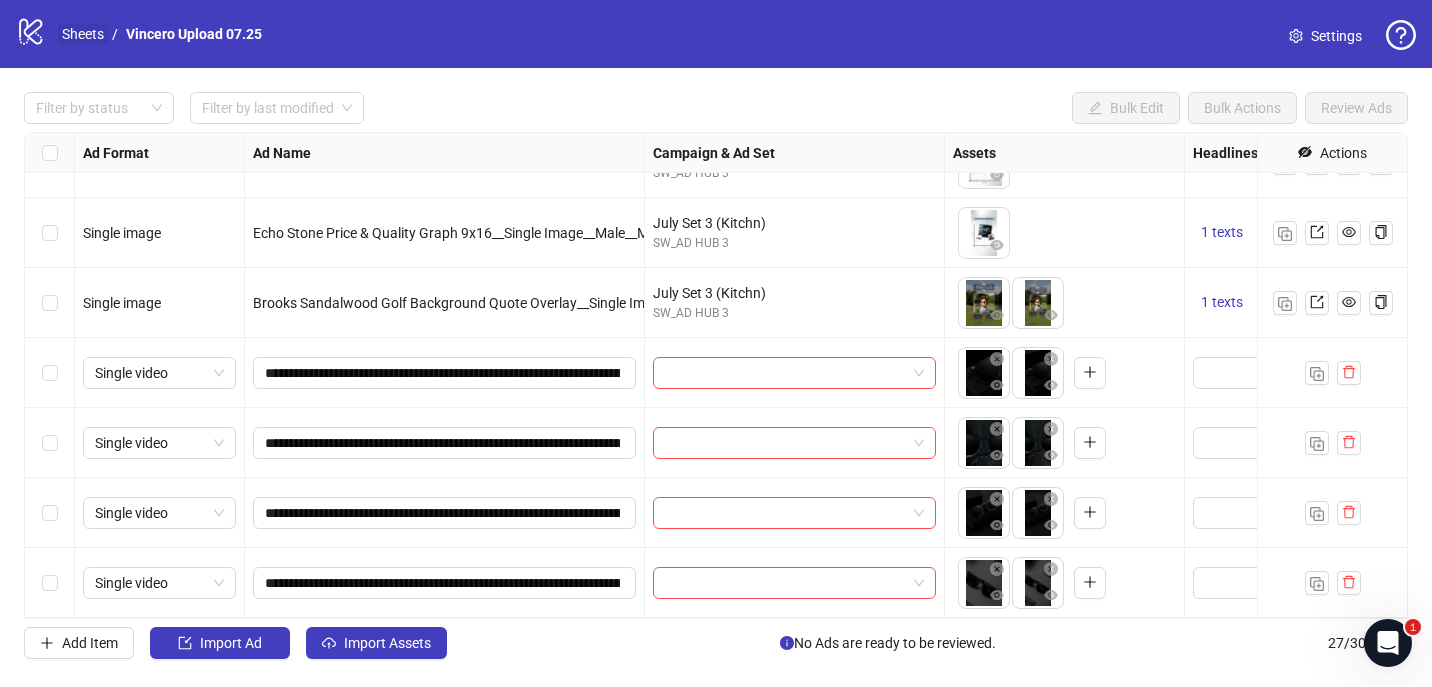 click on "Sheets" at bounding box center (83, 34) 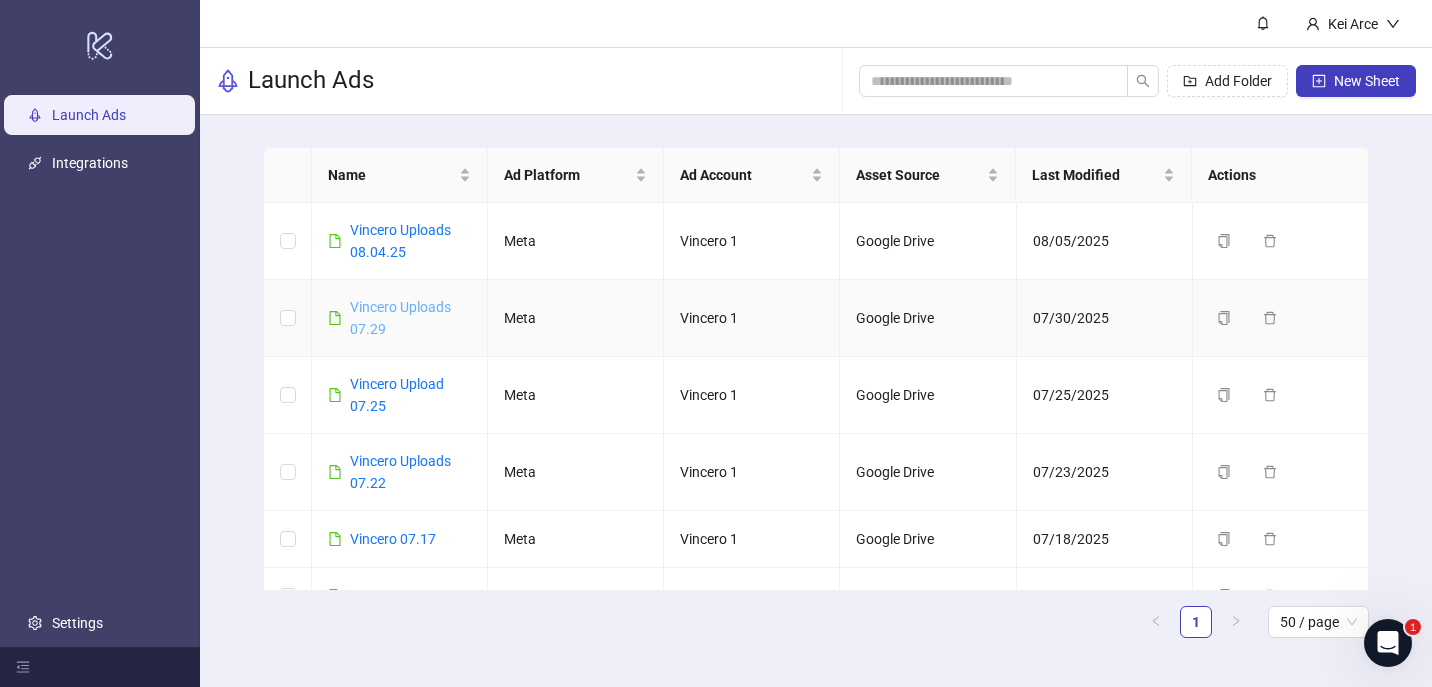 click on "Vincero Uploads 07.29" at bounding box center (400, 318) 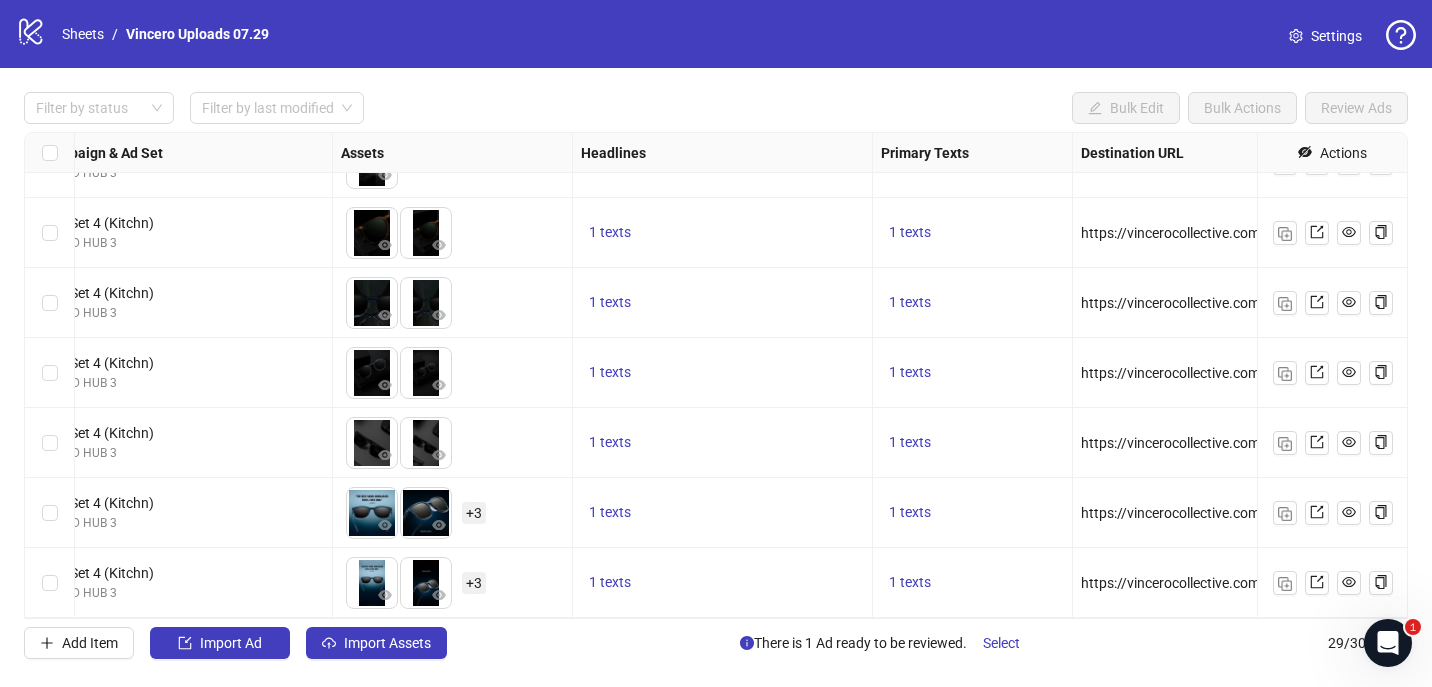 scroll, scrollTop: 1585, scrollLeft: 788, axis: both 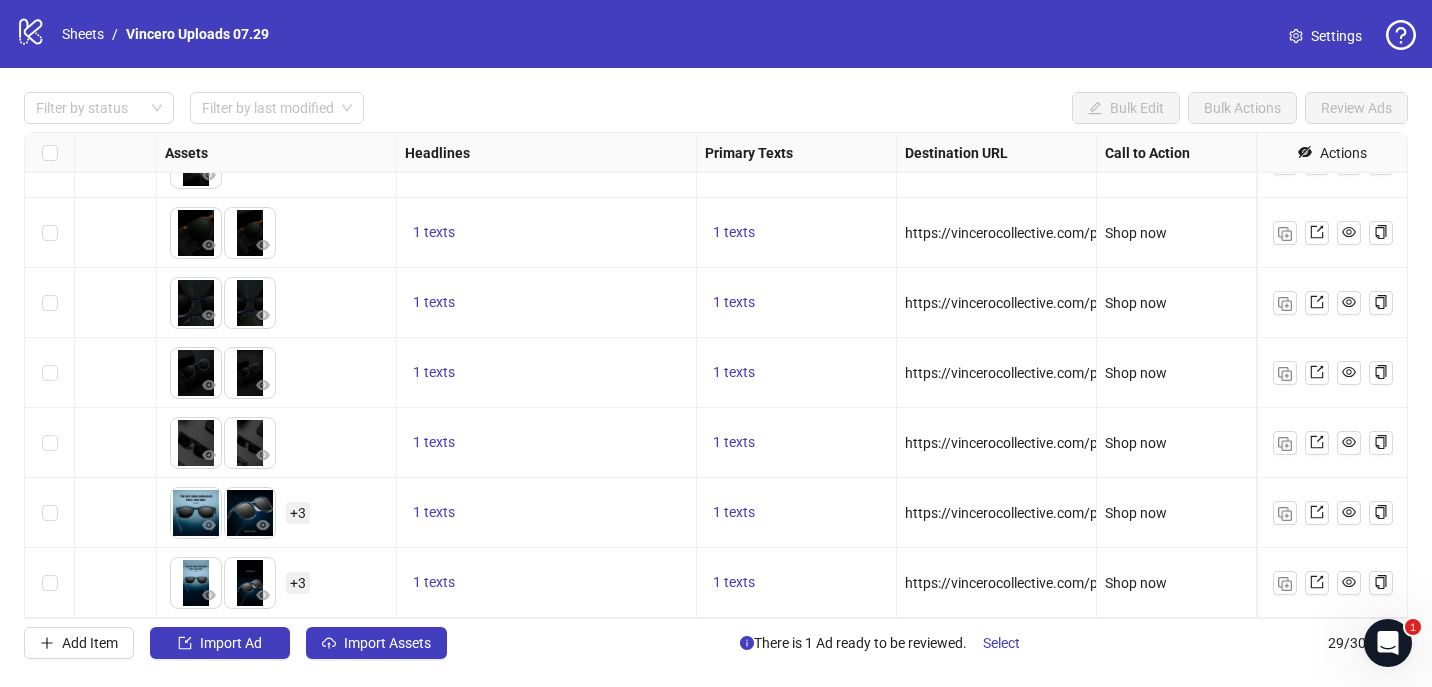 click on "https://vincerocollective.com/products/the-brooks-indigo-1" at bounding box center [1089, 513] 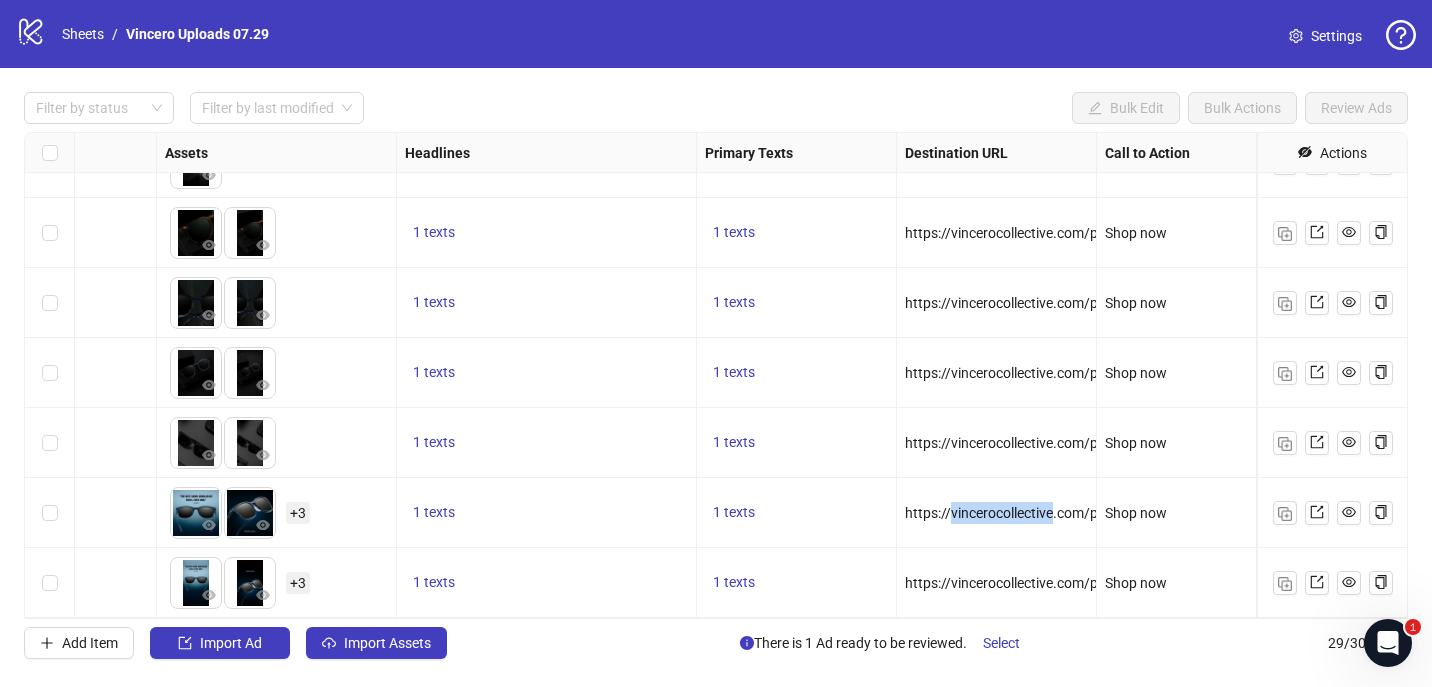 click on "https://vincerocollective.com/products/the-brooks-indigo-1" at bounding box center (1089, 513) 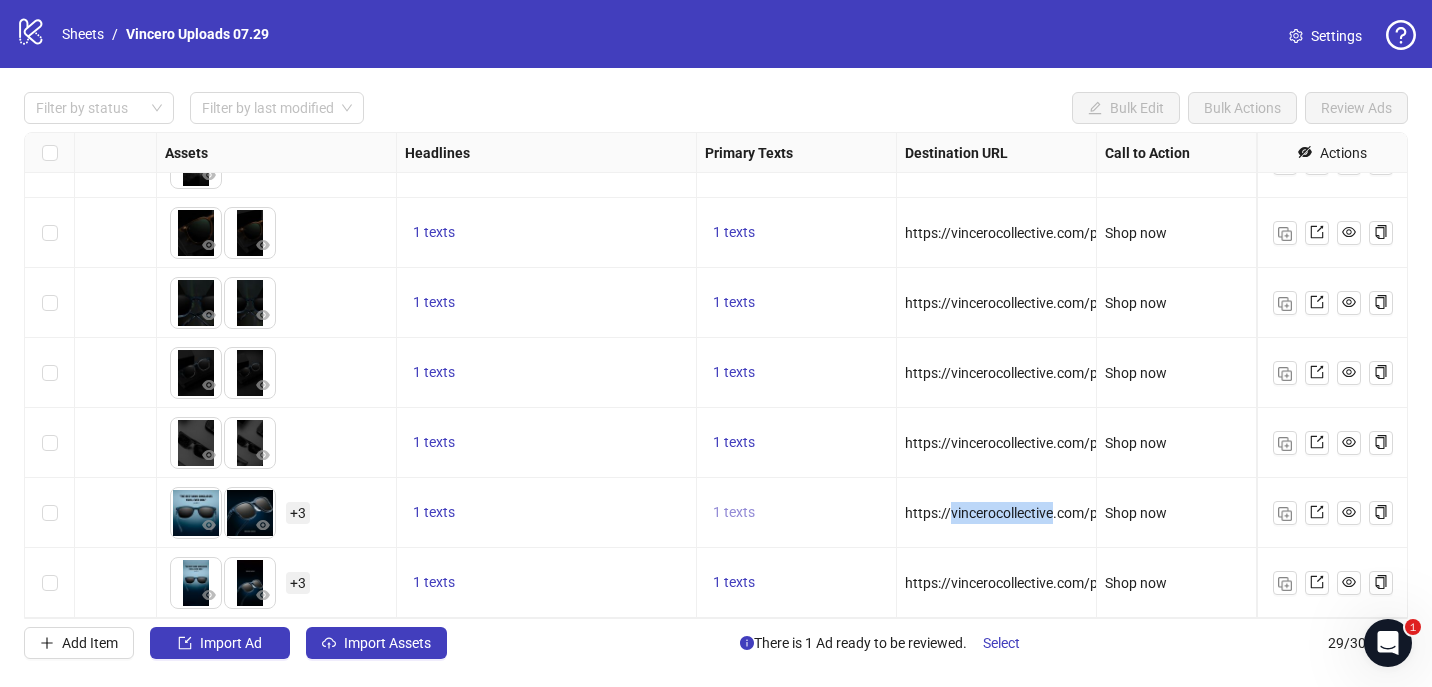 click on "1 texts" at bounding box center [734, 512] 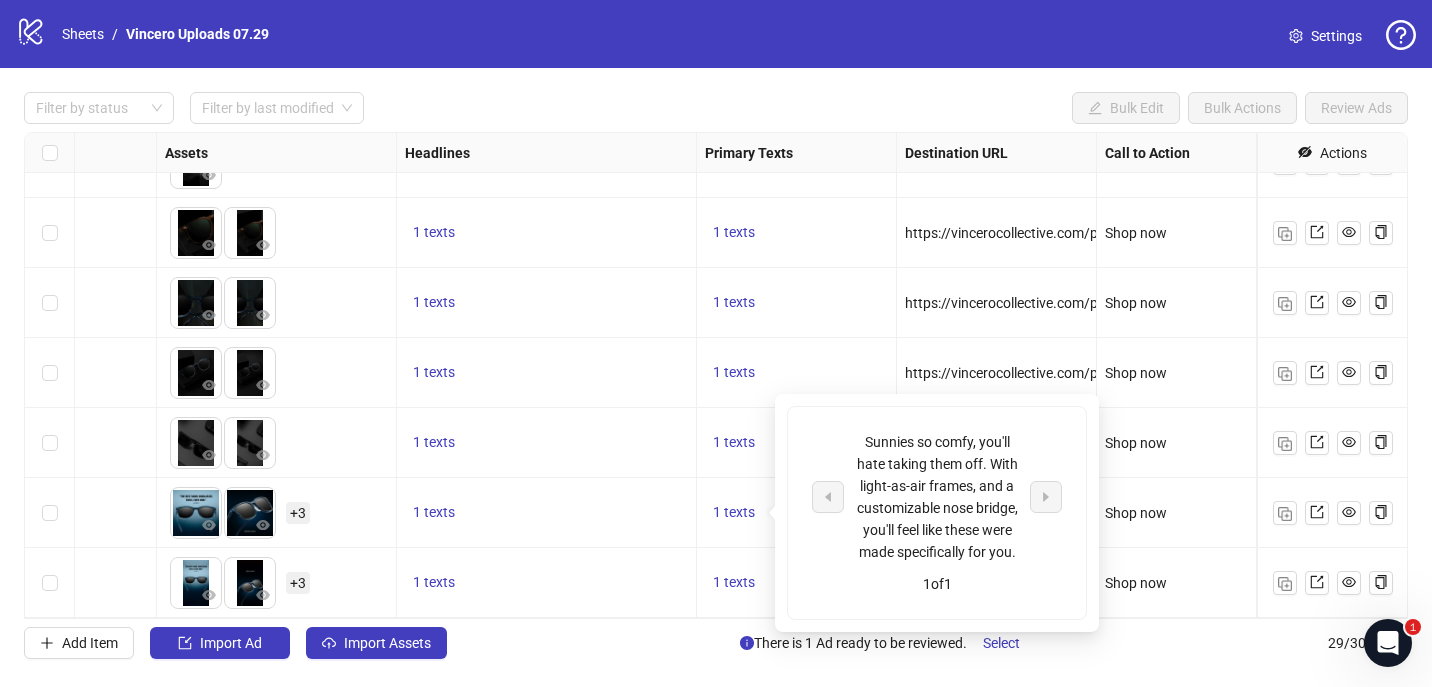 click on "1 texts" at bounding box center [546, 513] 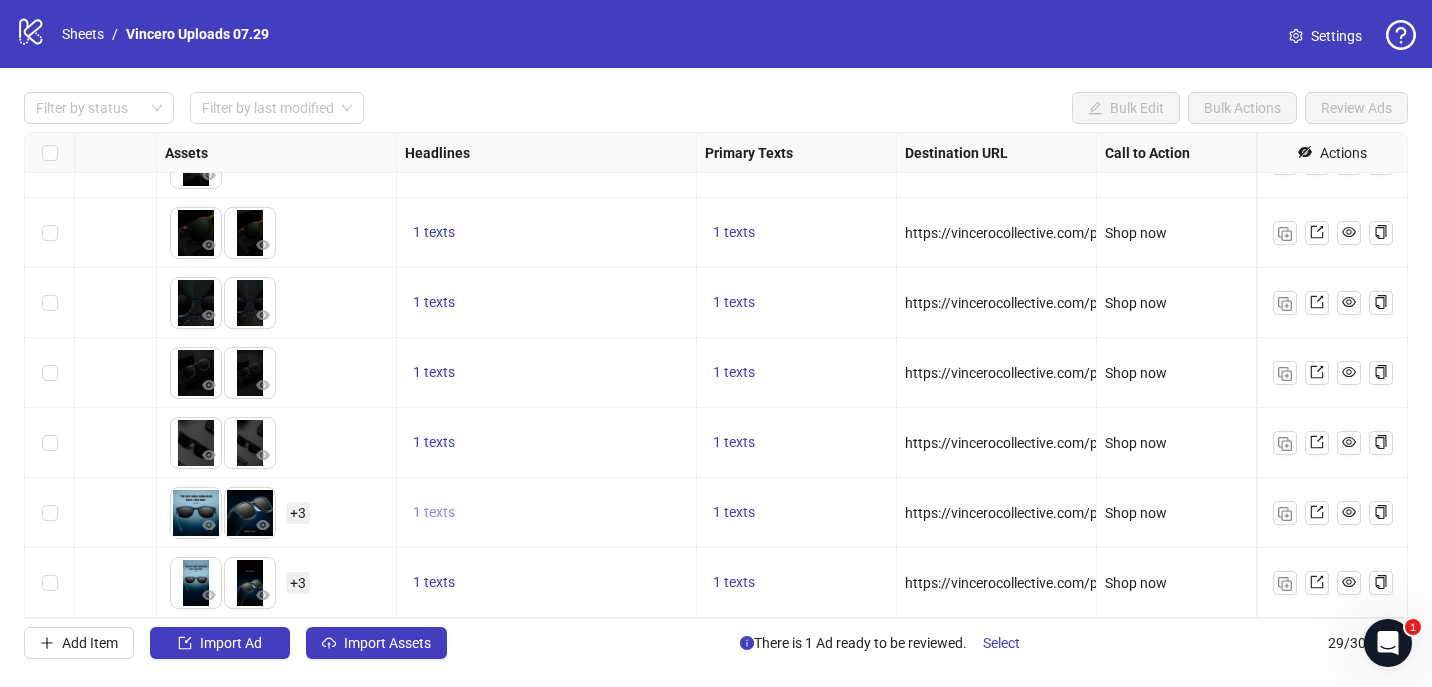 click on "1 texts" at bounding box center (434, 513) 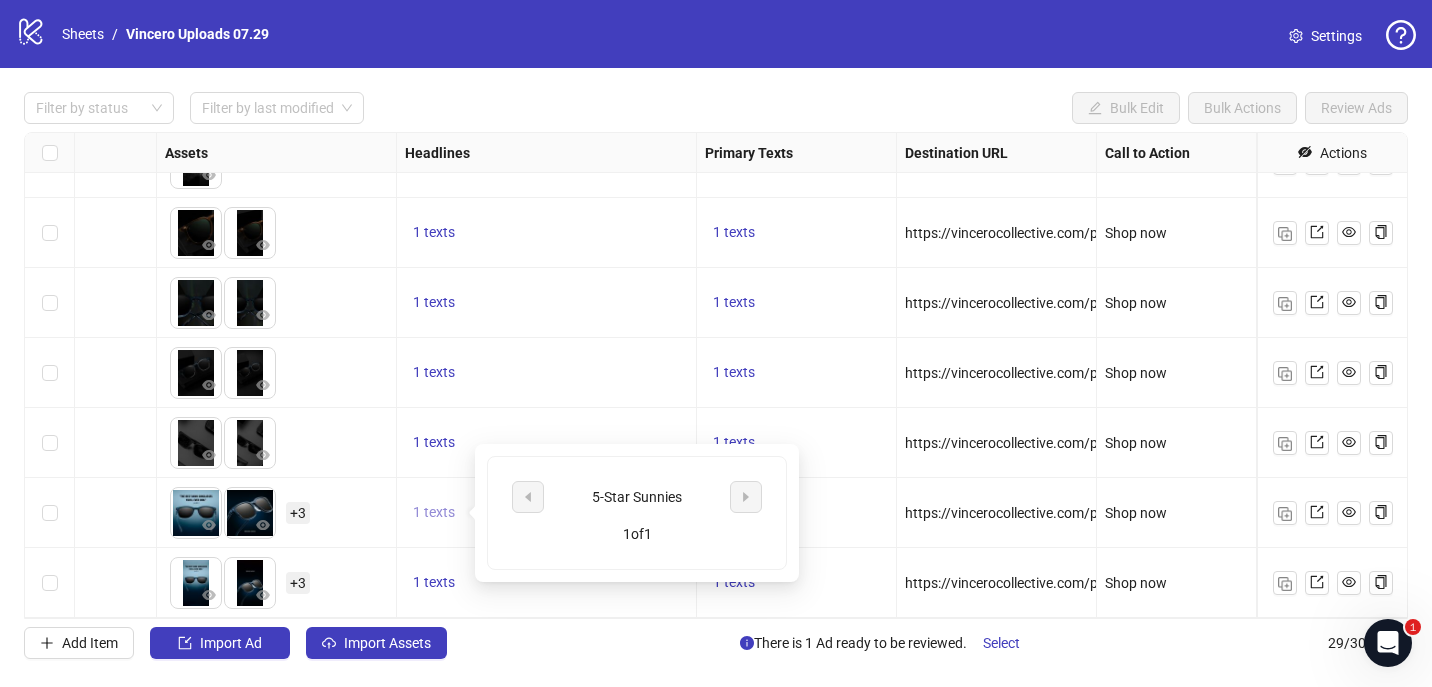 click on "1 texts" at bounding box center [434, 513] 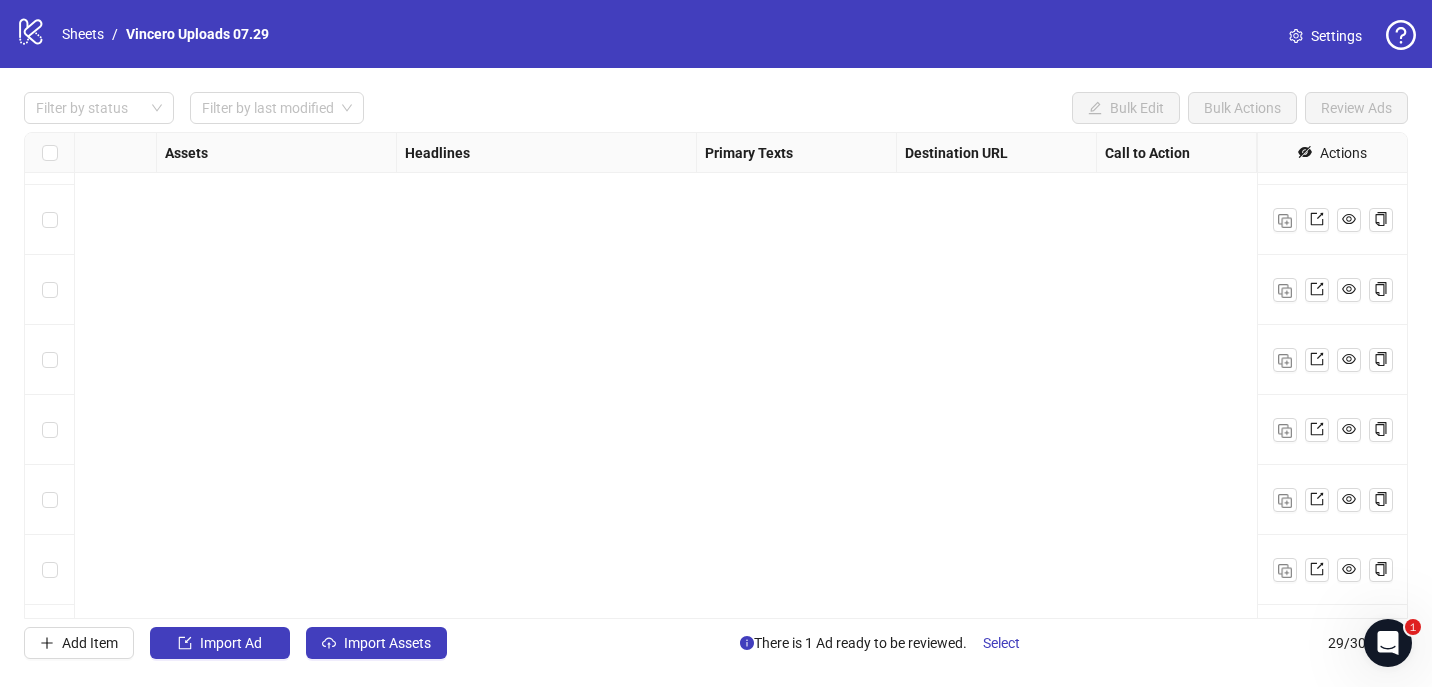 scroll, scrollTop: 0, scrollLeft: 788, axis: horizontal 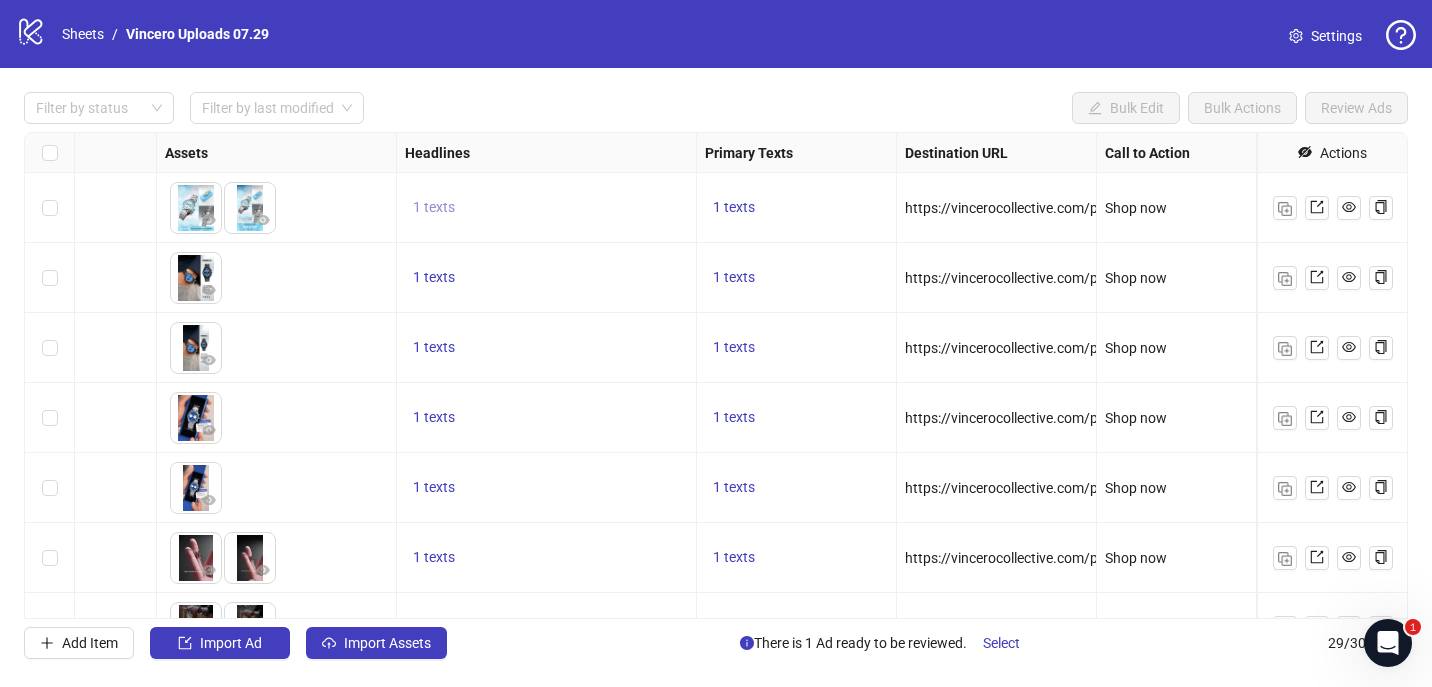 click on "1 texts" at bounding box center (434, 208) 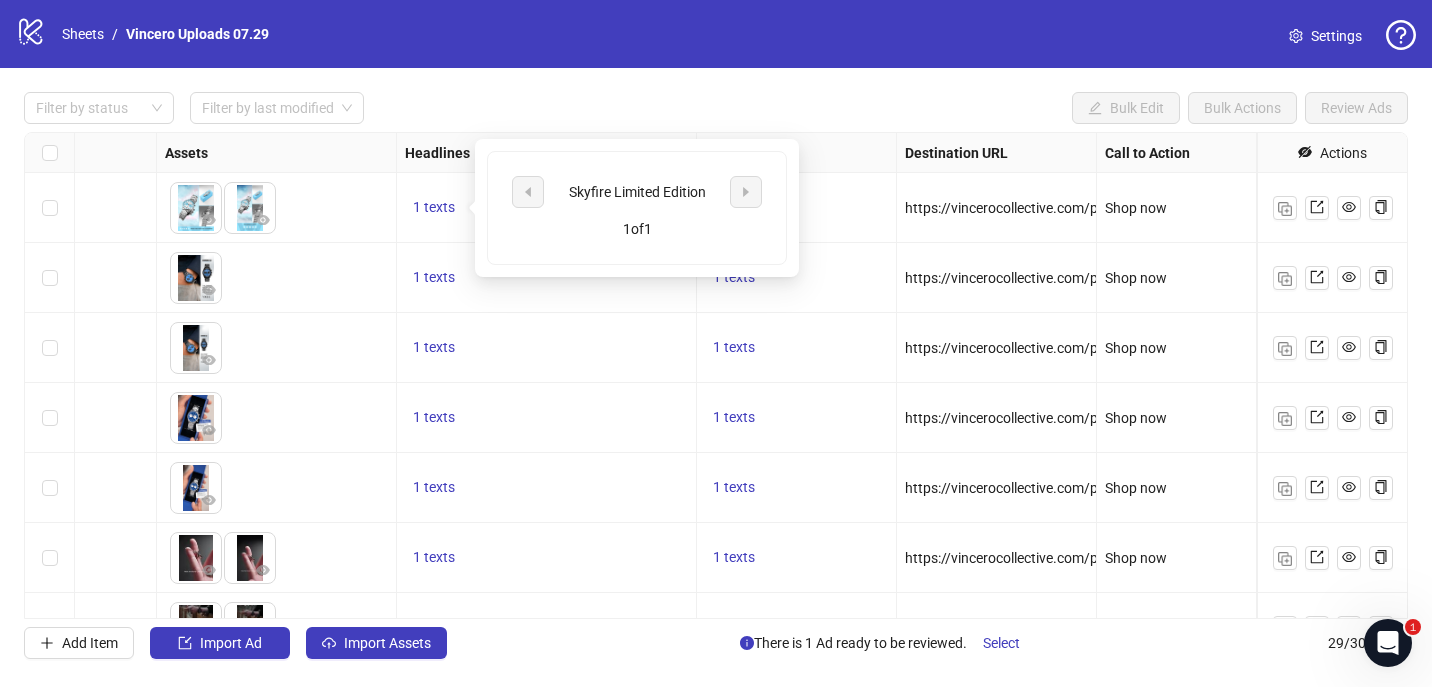 click on "To pick up a draggable item, press the space bar.
While dragging, use the arrow keys to move the item.
Press space again to drop the item in its new position, or press escape to cancel." at bounding box center (276, 278) 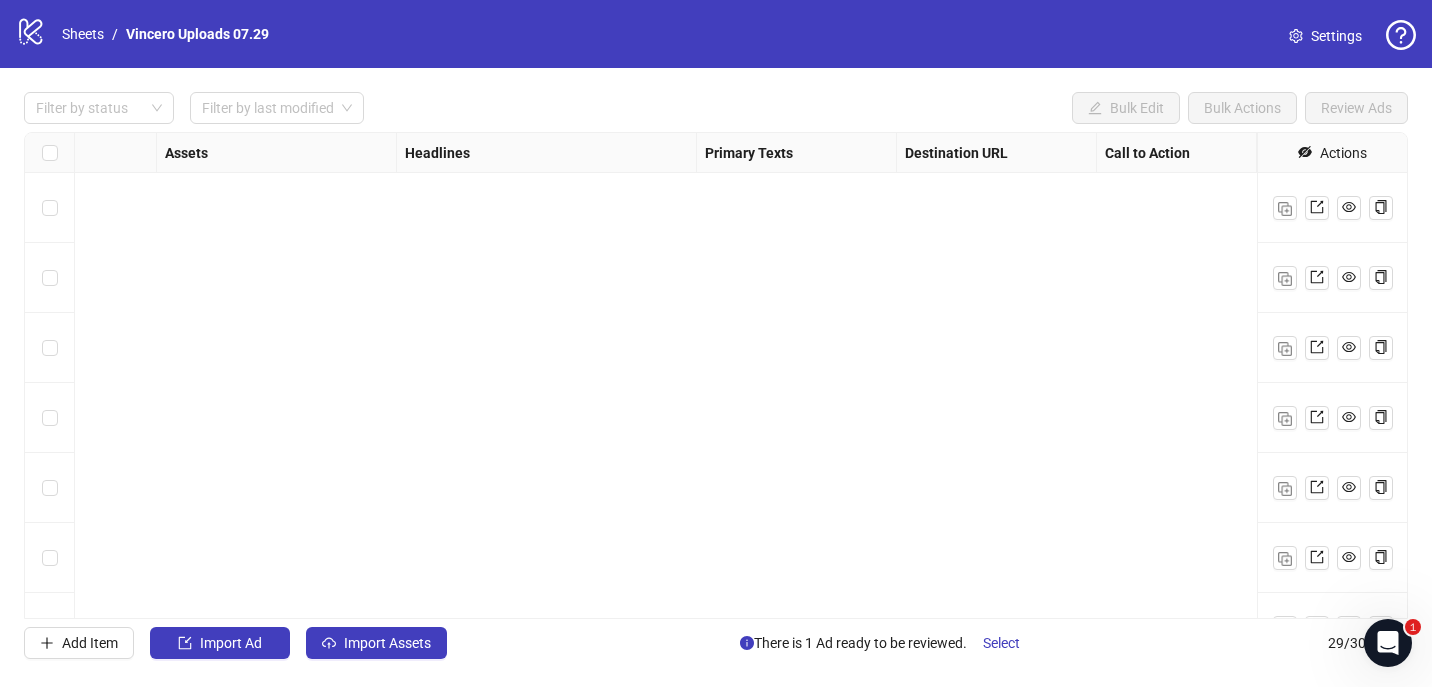 scroll, scrollTop: 649, scrollLeft: 788, axis: both 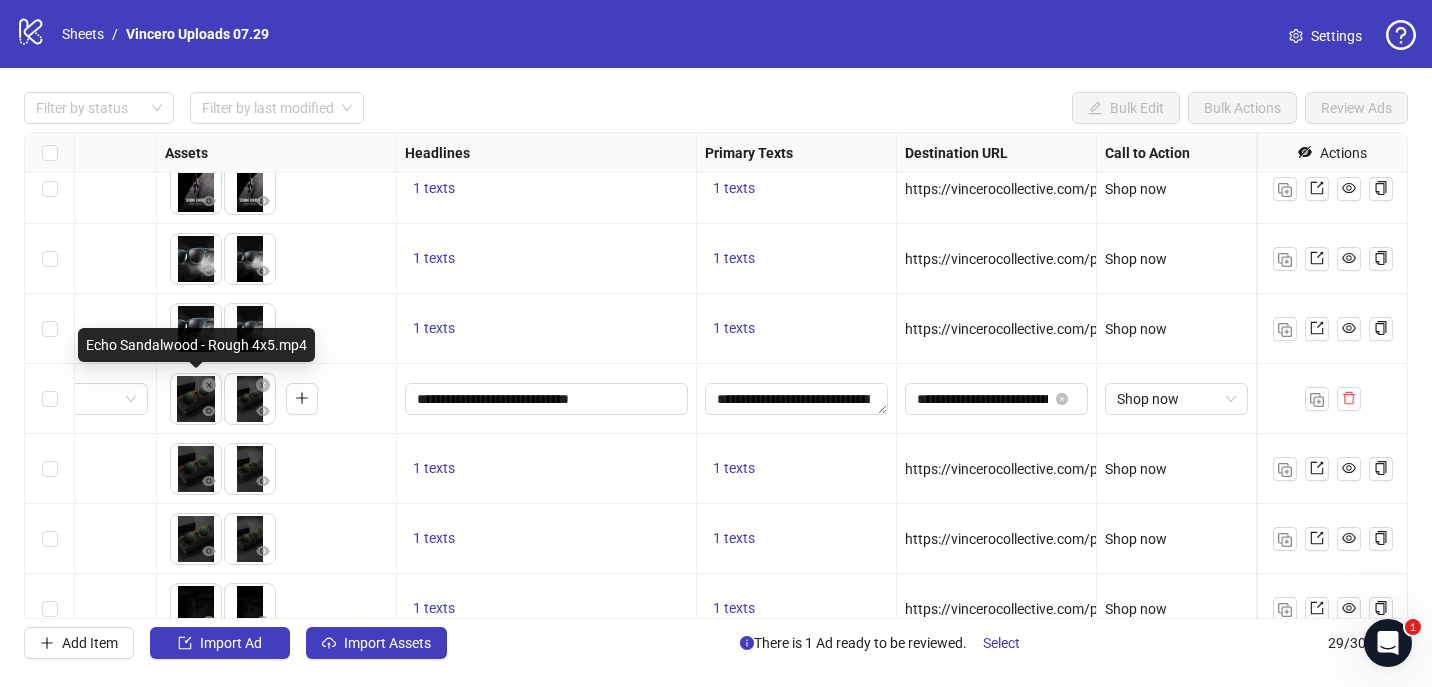 click on "logo/logo-mobile Sheets / Vincero Uploads 07.29 Settings   Filter by status Filter by last modified Bulk Edit Bulk Actions Review Ads Ad Format Ad Name Campaign & Ad Set Assets Headlines Primary Texts Destination URL Call to Action Actions Stone Cross - Symbol of Purpose Overlay - Gifting__Single Image__Male__Mens Jewelry__07-30-[YEAR] July Set 3 (Kitchn) SW_AD HUB 3
To pick up a draggable item, press the space bar.
While dragging, use the arrow keys to move the item.
Press space again to drop the item in its new position, or press escape to cancel.
1 texts 1 texts https://vincerocollective.com/products/stone-cross-pendant-black-onyx-large Shop now Stone Cross - Symbol of Purpose Overlay - Handling__Single Image__Male__Mens Jewelry__07-30-[YEAR] July Set 3 (Kitchn) SW_AD HUB 3
To pick up a draggable item, press the space bar.
While dragging, use the arrow keys to move the item.
Press space again to drop the item in its new position, or press escape to cancel.
1 texts 1 texts 29 /" at bounding box center [716, 343] 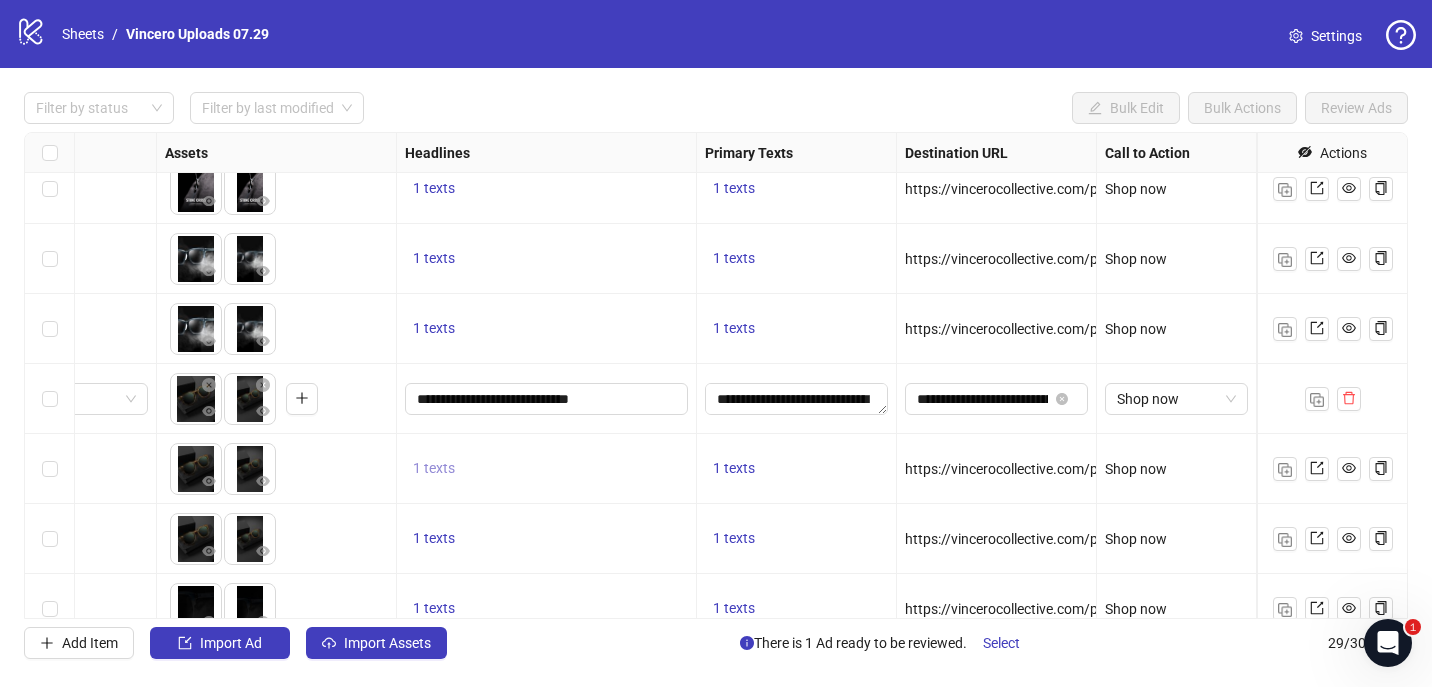 click on "1 texts" at bounding box center [434, 469] 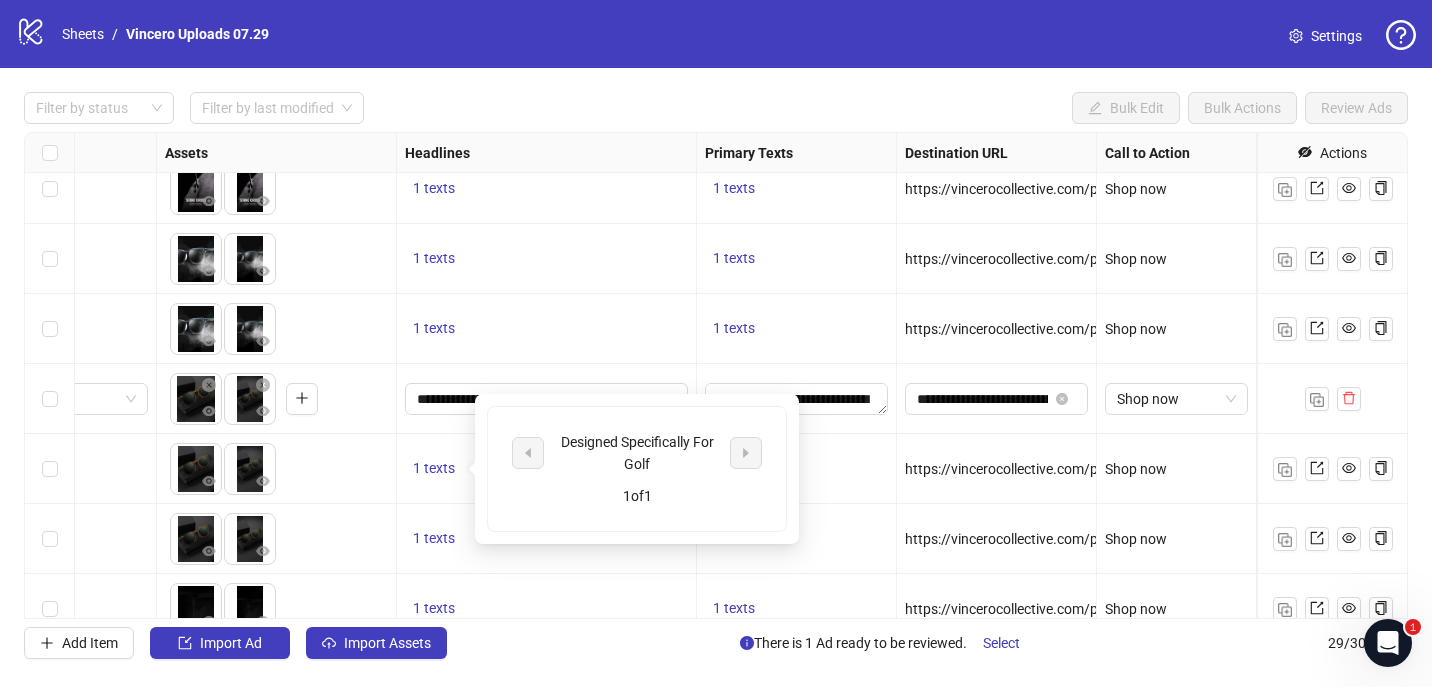 click on "1 texts" at bounding box center (547, 469) 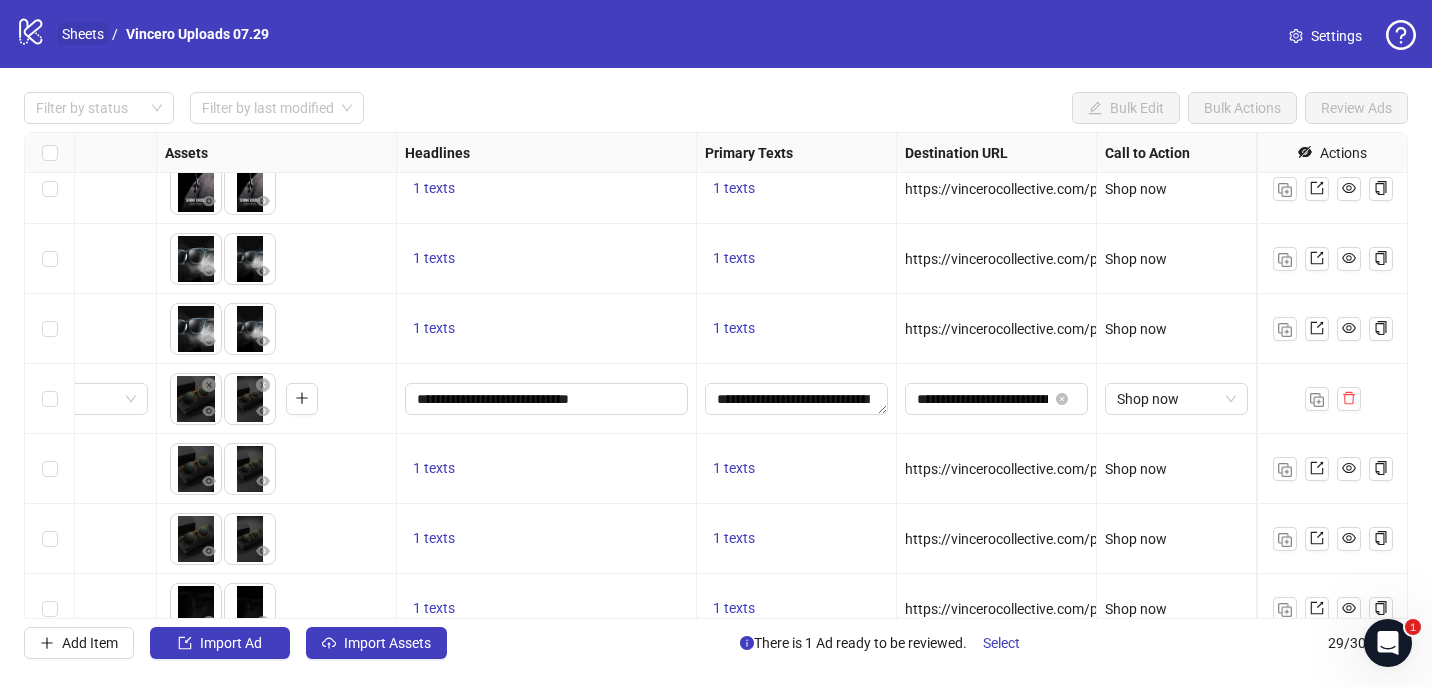click on "Sheets" at bounding box center (83, 34) 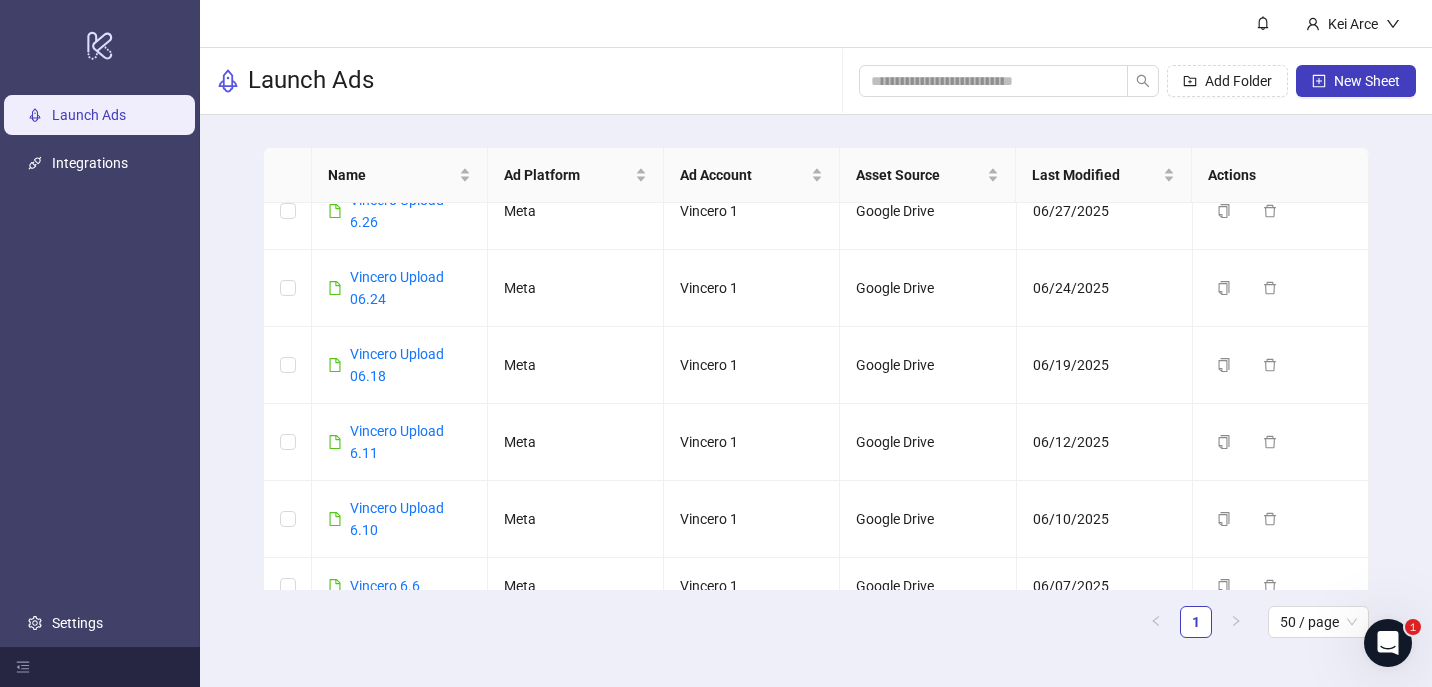 scroll, scrollTop: 1301, scrollLeft: 0, axis: vertical 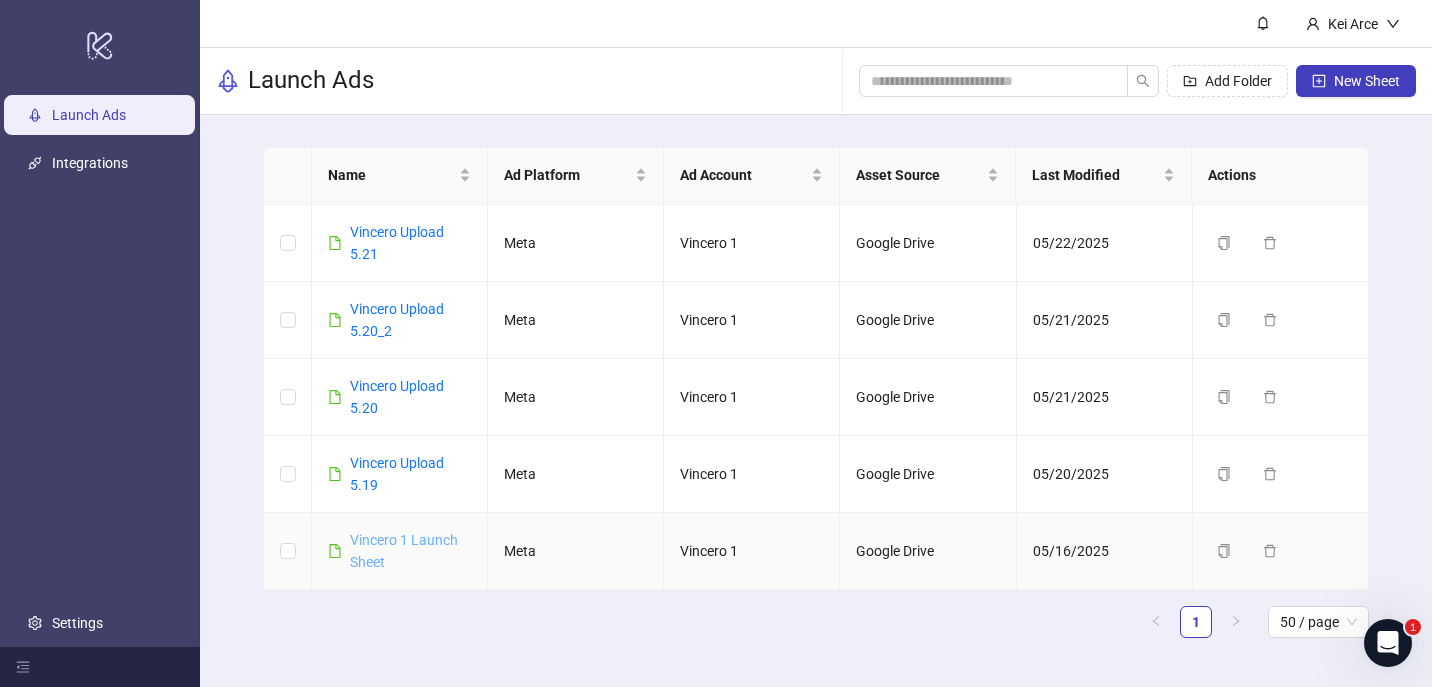 click on "Vincero 1 Launch Sheet" at bounding box center [404, 551] 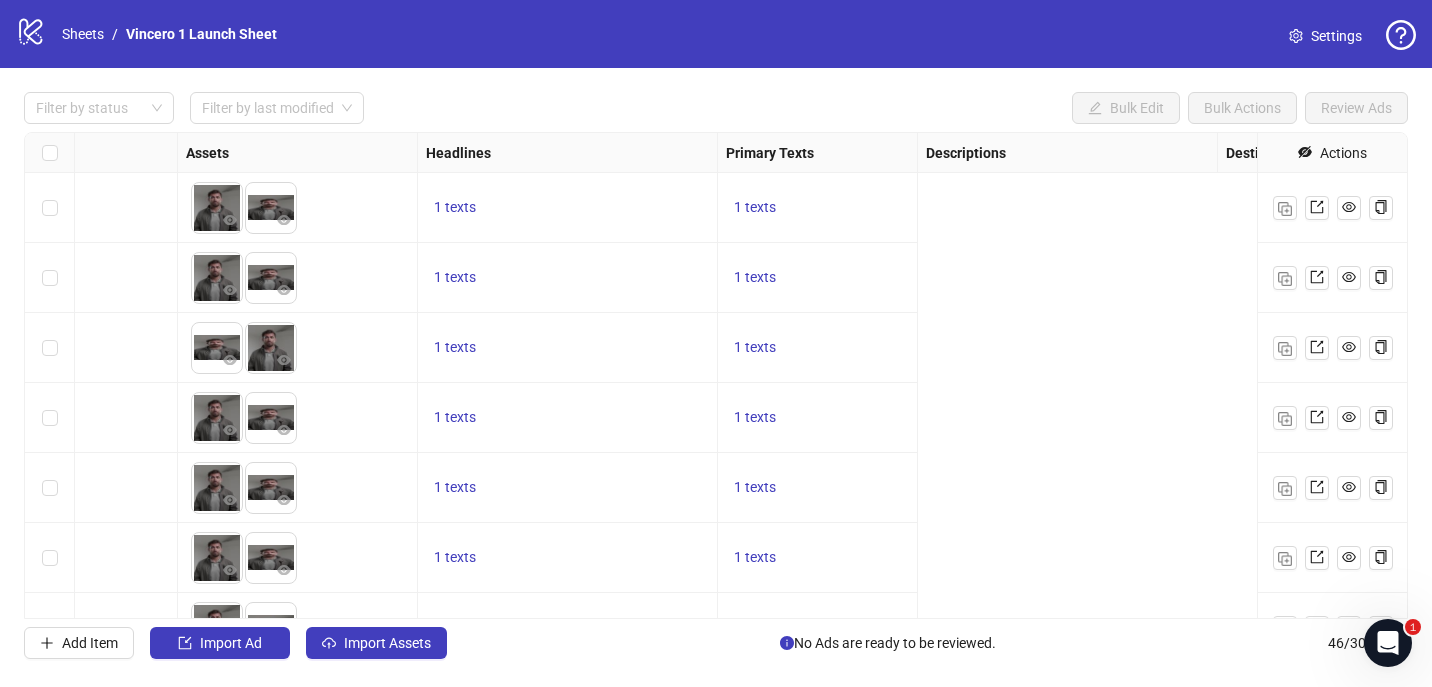 scroll, scrollTop: 0, scrollLeft: 0, axis: both 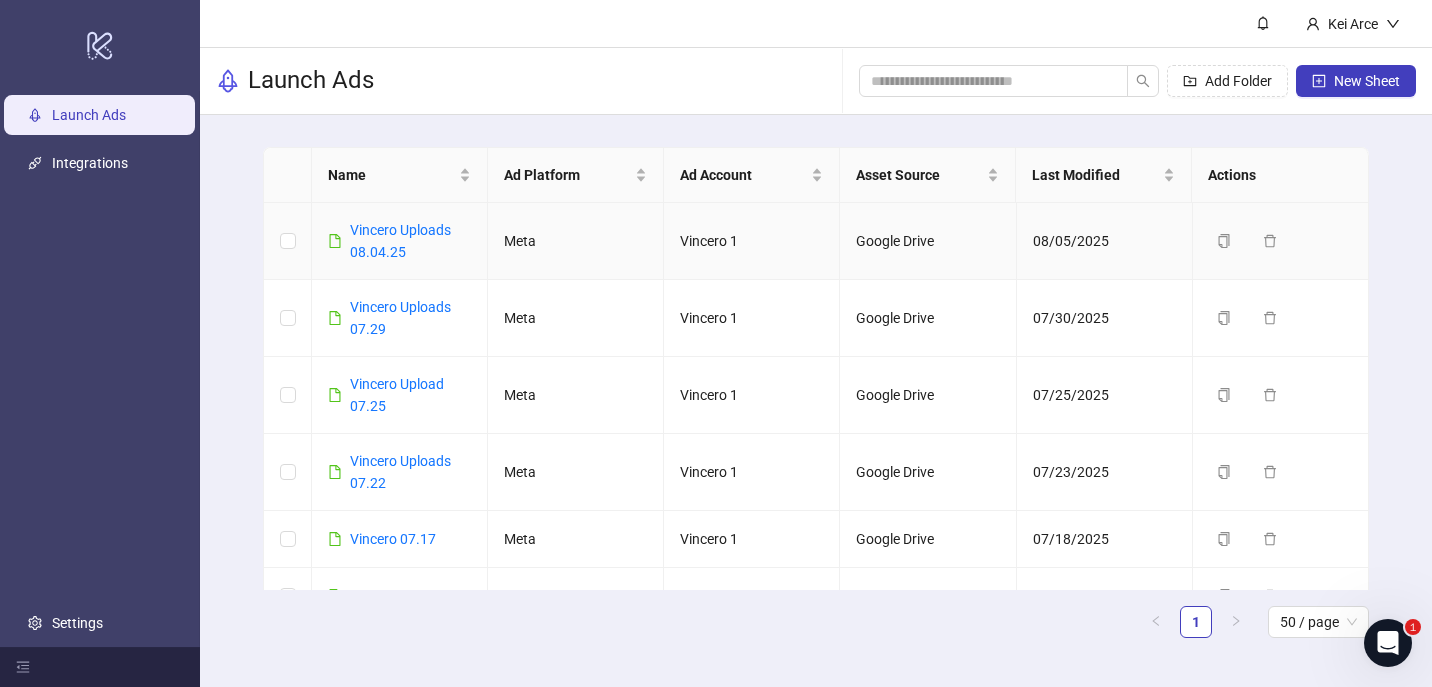 click on "Vincero Uploads 08.04.25" at bounding box center [400, 241] 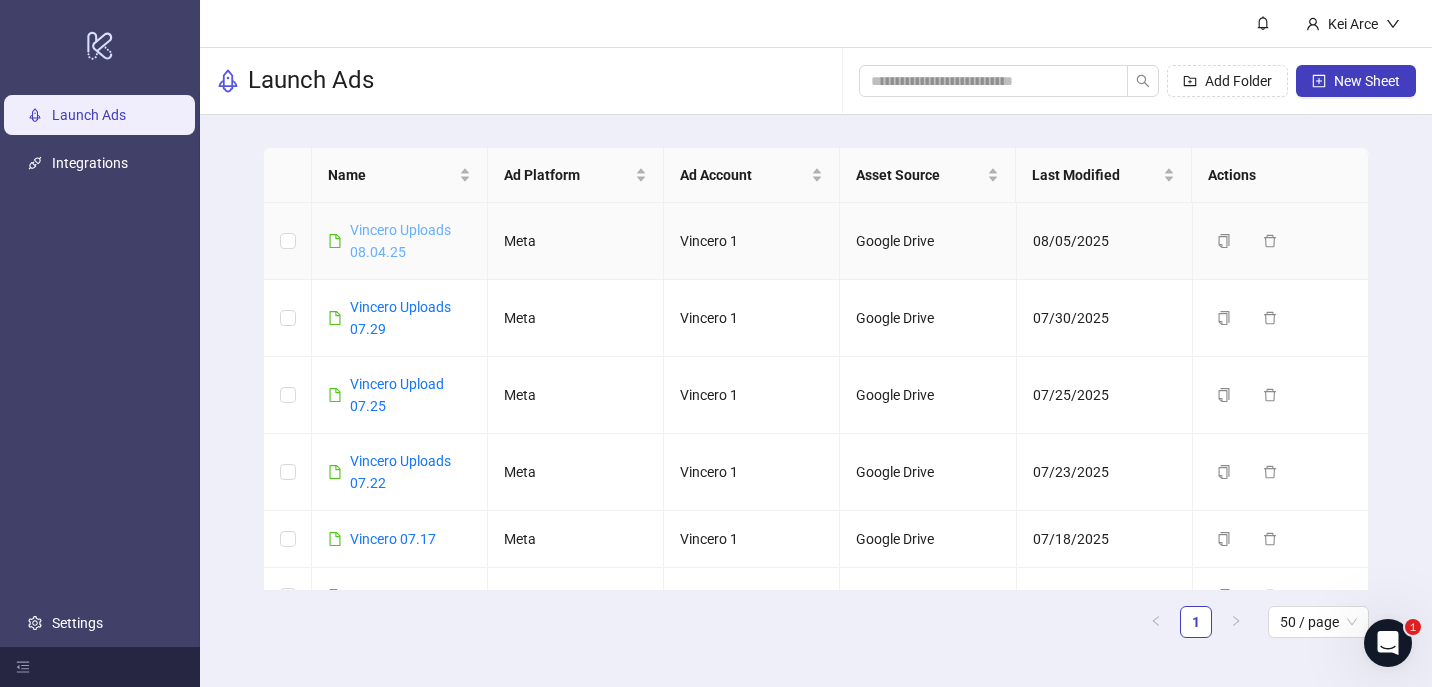 click on "Vincero Uploads 08.04.25" at bounding box center (400, 241) 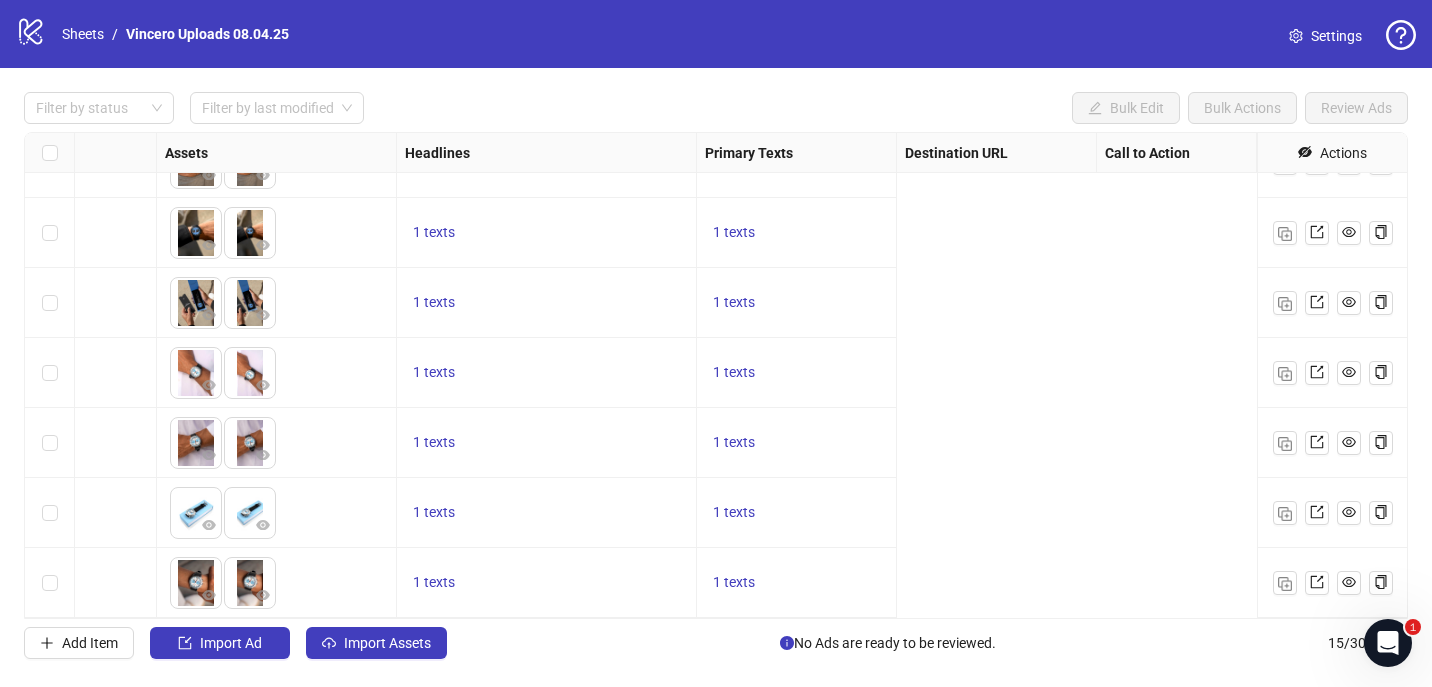 scroll, scrollTop: 605, scrollLeft: 0, axis: vertical 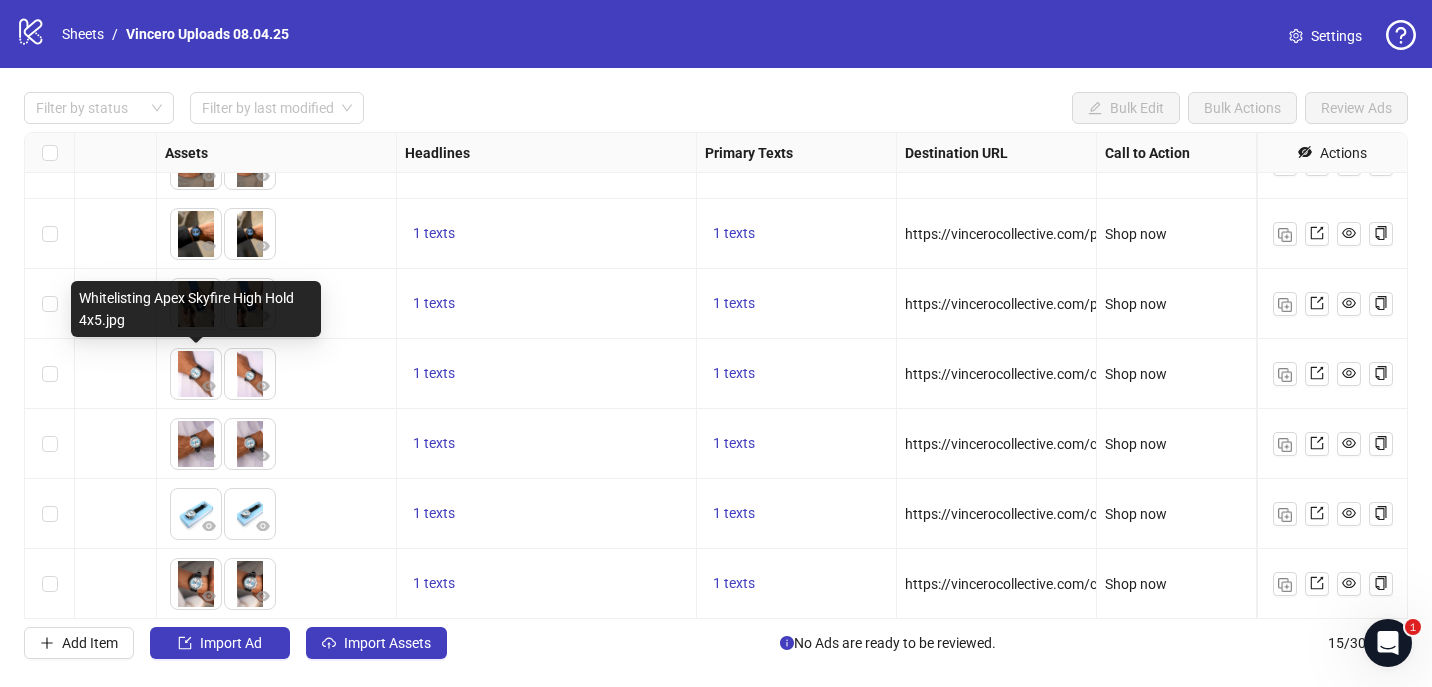 click at bounding box center (196, 374) 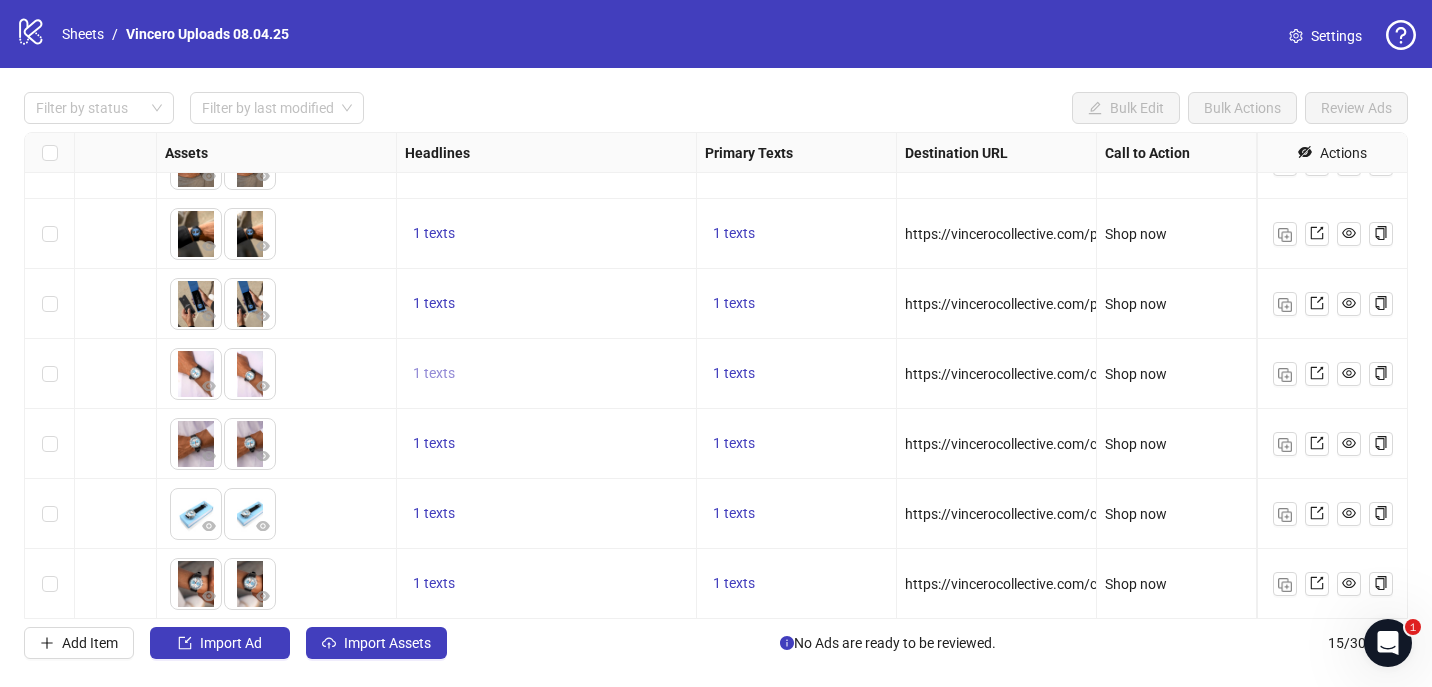 click on "1 texts" at bounding box center (434, 373) 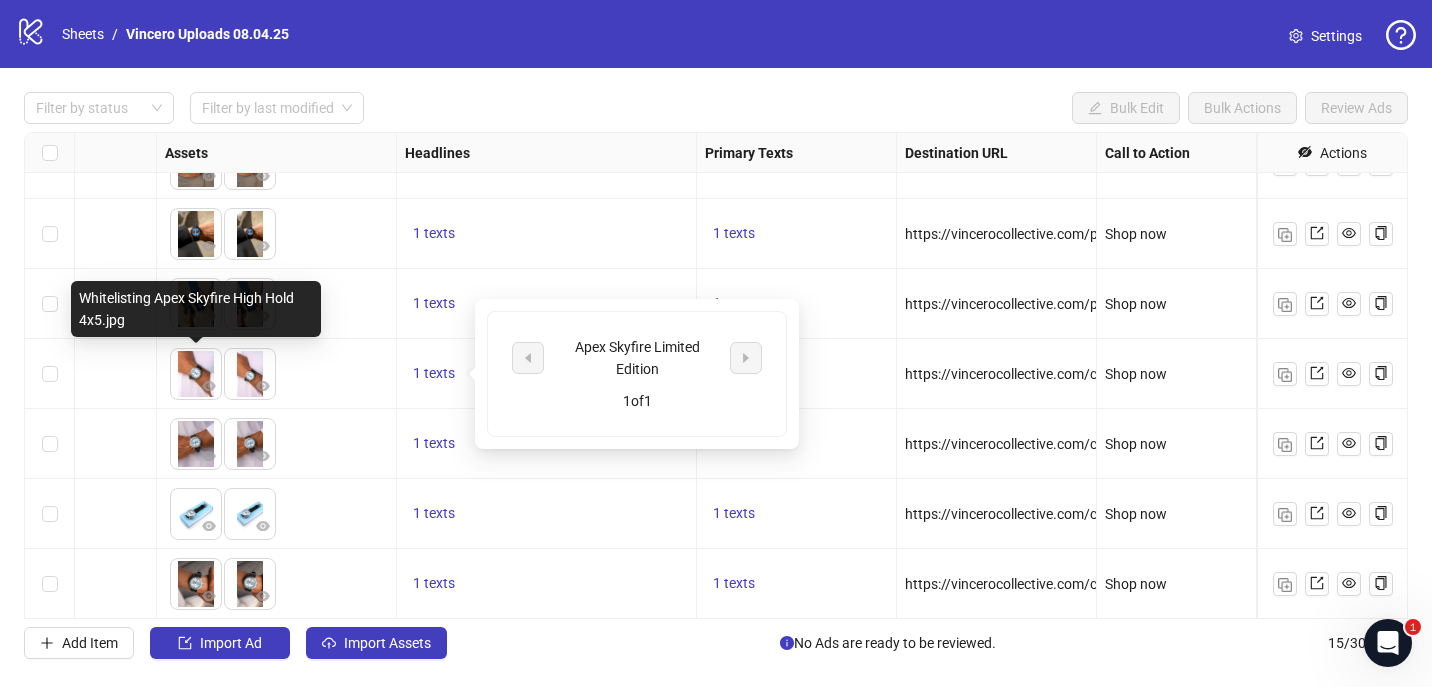 click on "To pick up a draggable item, press the space bar.
While dragging, use the arrow keys to move the item.
Press space again to drop the item in its new position, or press escape to cancel." at bounding box center [276, 374] 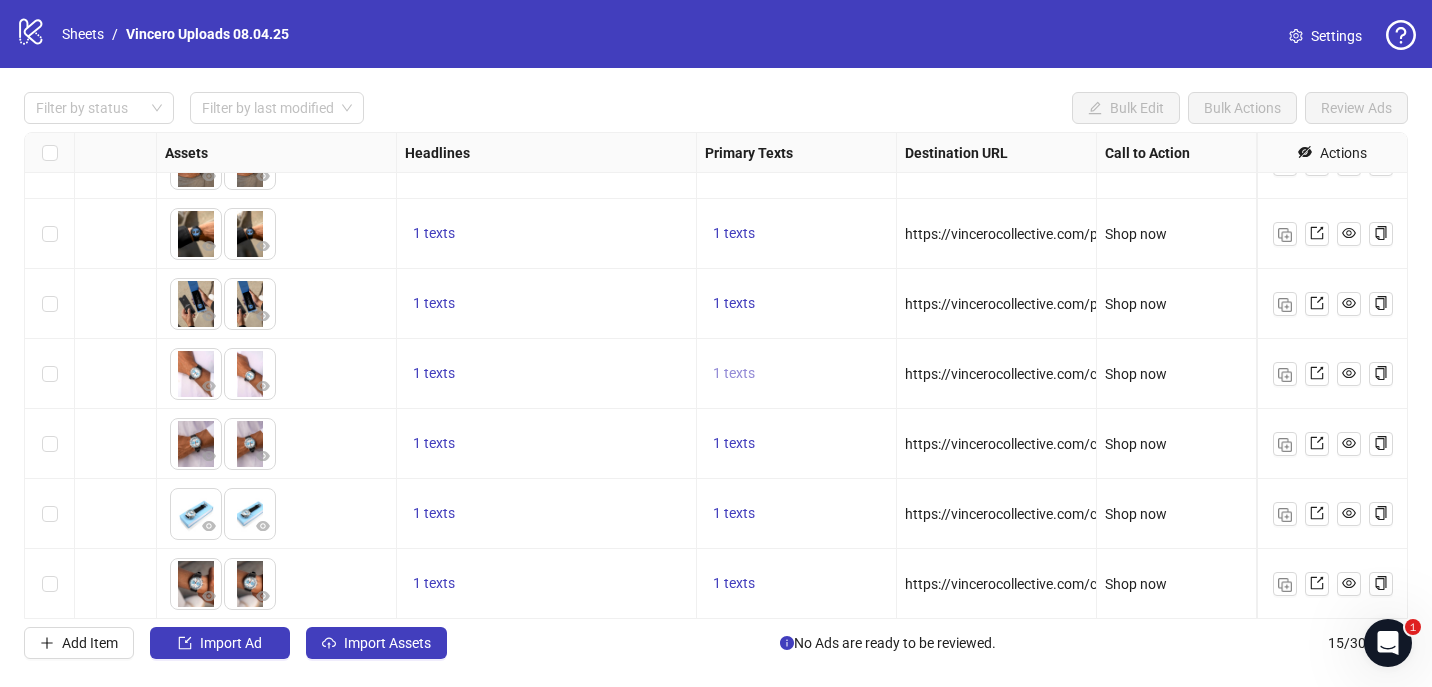 click on "1 texts" at bounding box center (734, 373) 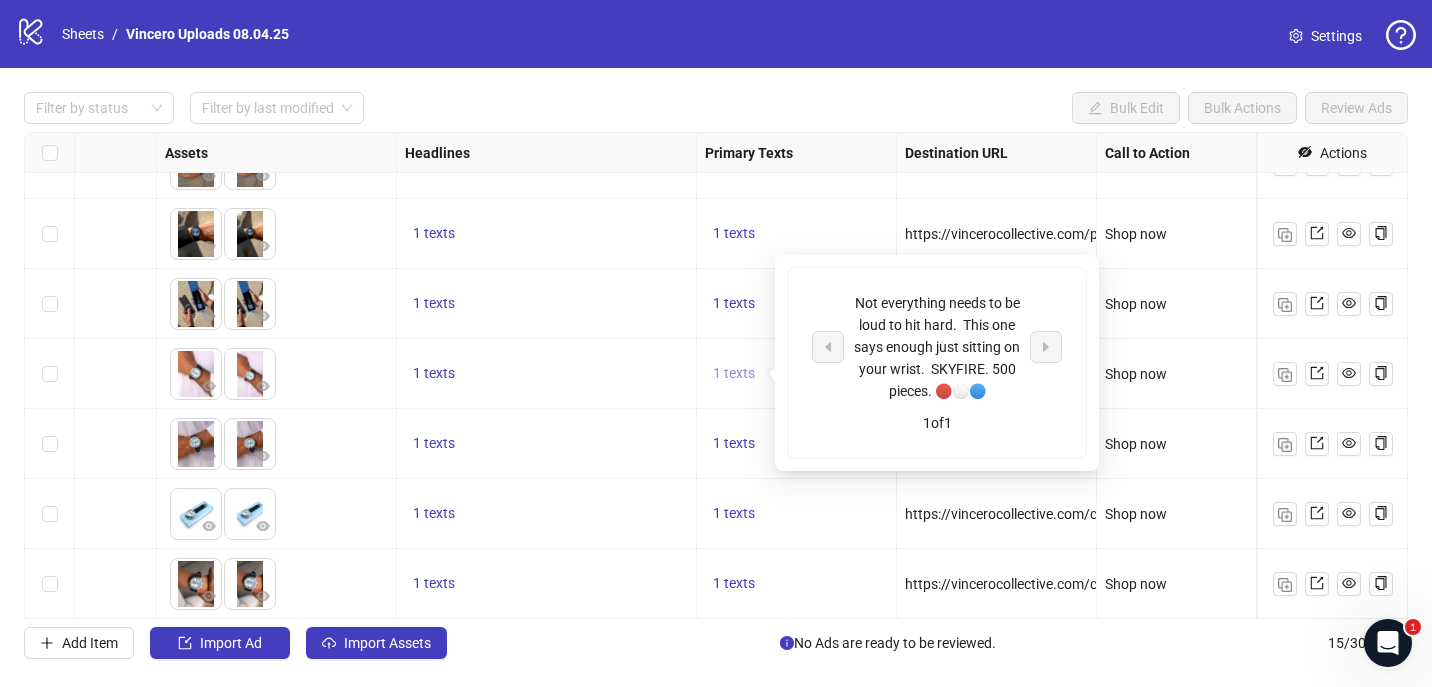click on "1 texts" at bounding box center (734, 373) 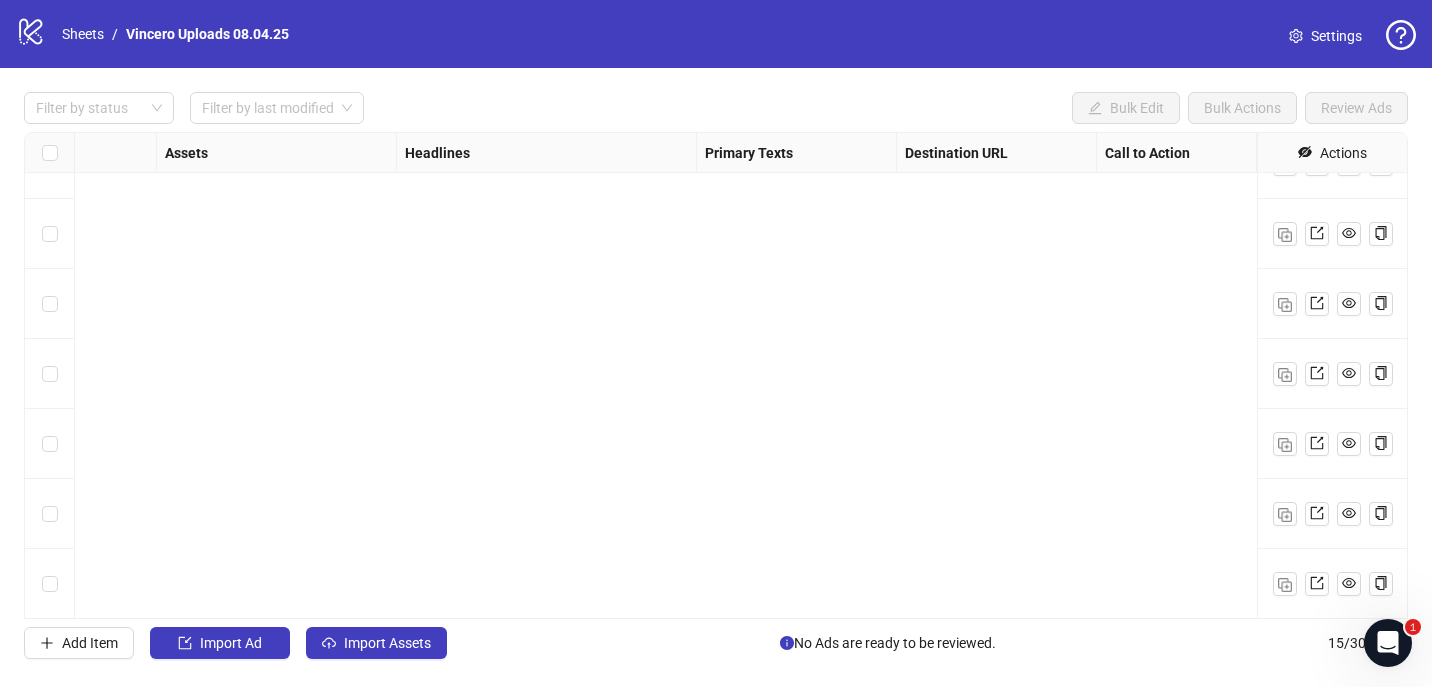 scroll, scrollTop: 0, scrollLeft: 788, axis: horizontal 